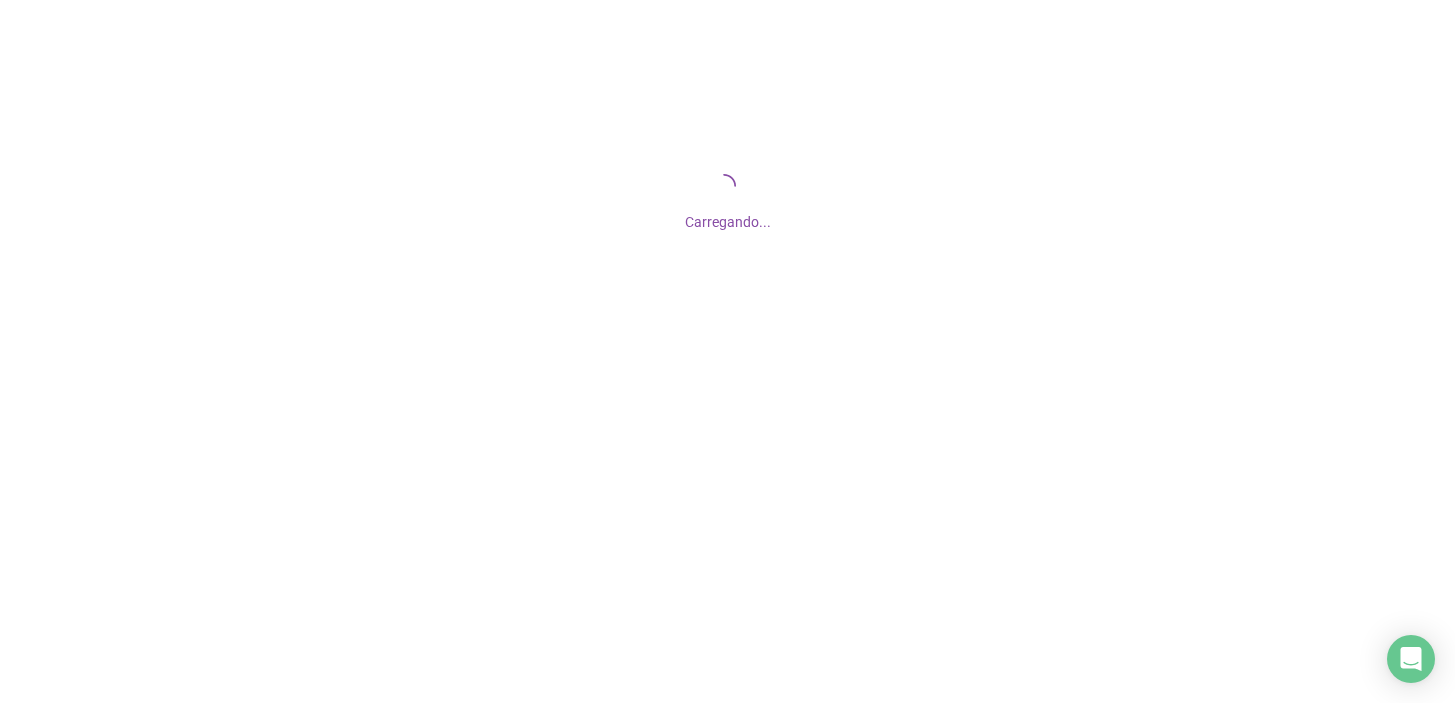 scroll, scrollTop: 0, scrollLeft: 0, axis: both 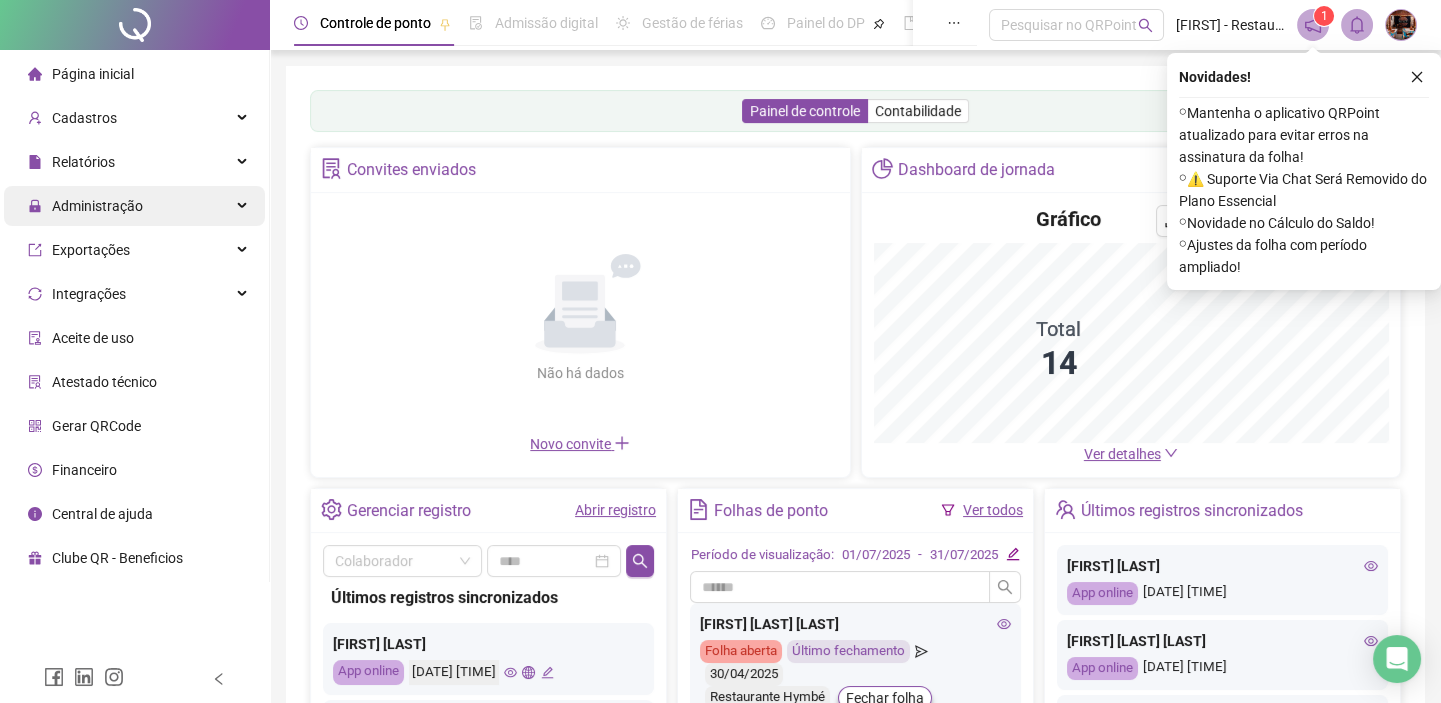 click on "Administração" at bounding box center [97, 206] 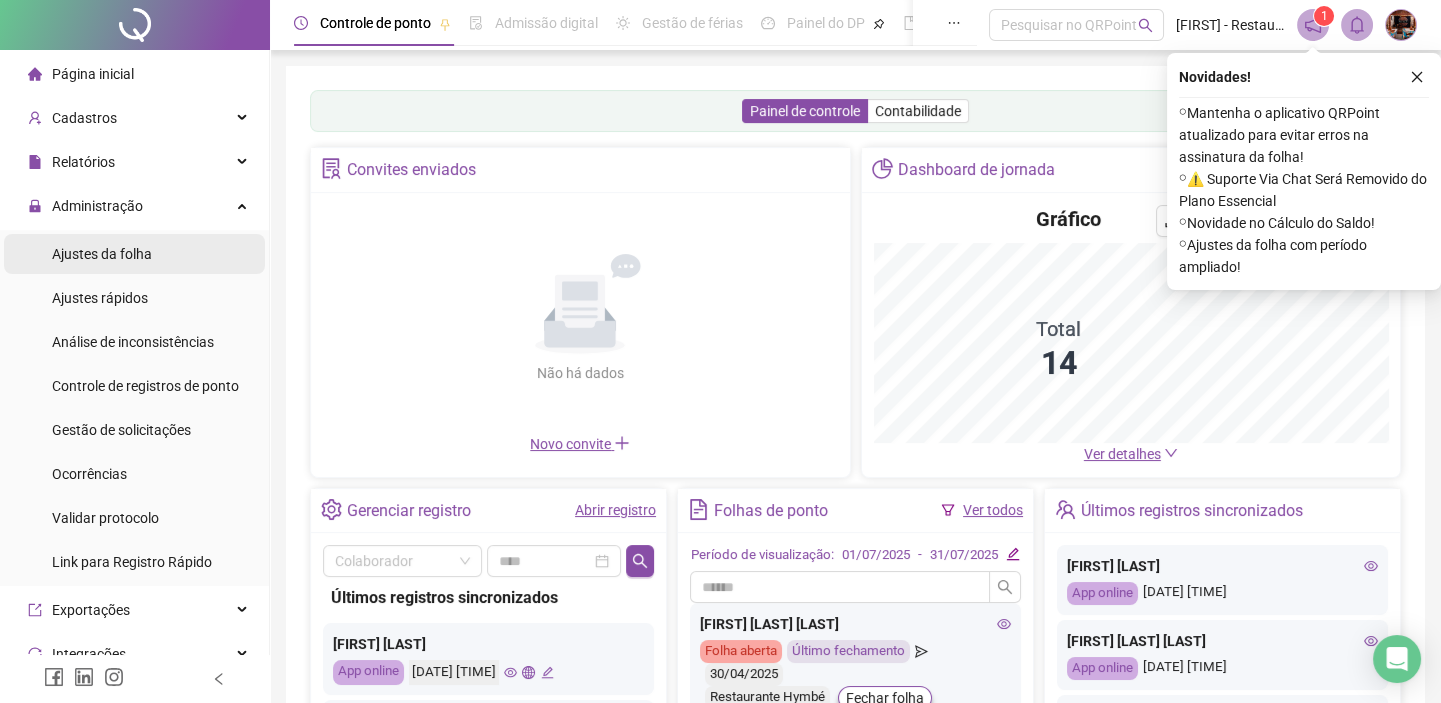 click on "Ajustes da folha" at bounding box center [102, 254] 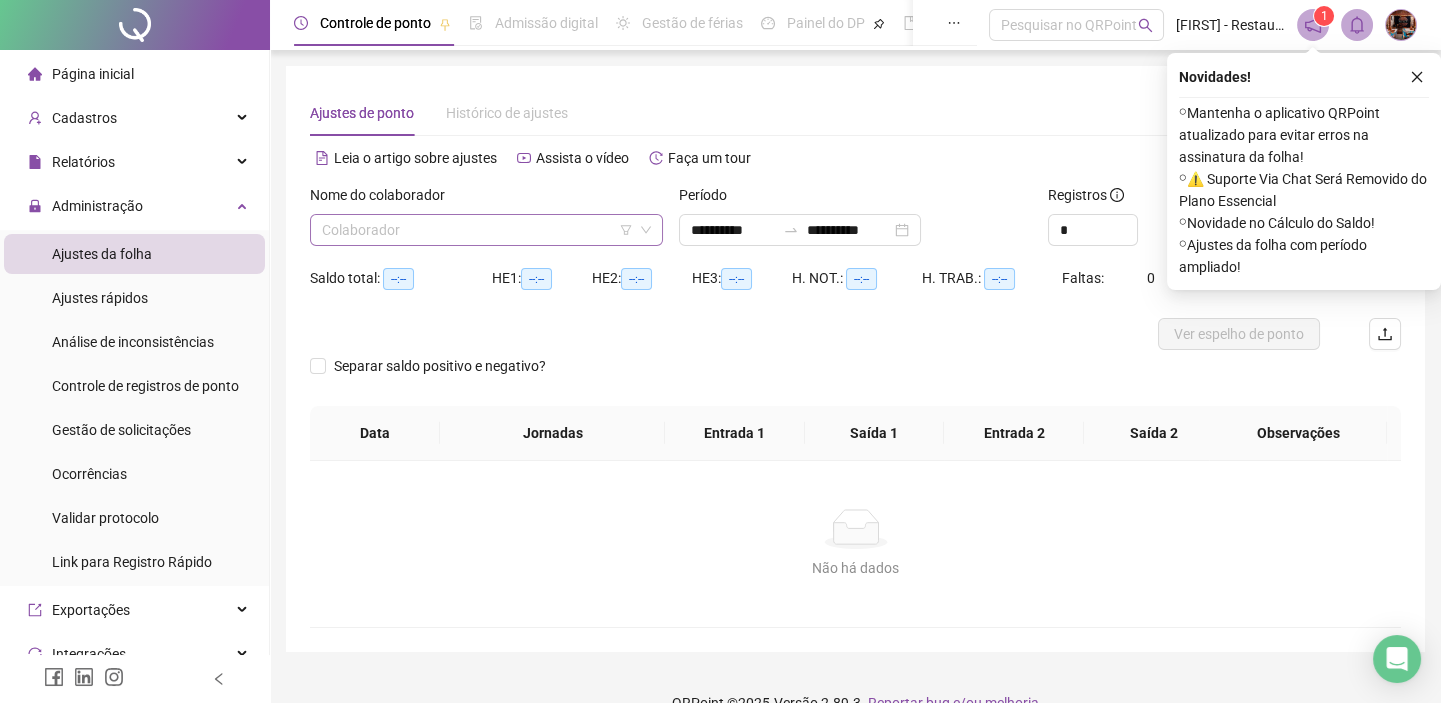 click at bounding box center [477, 230] 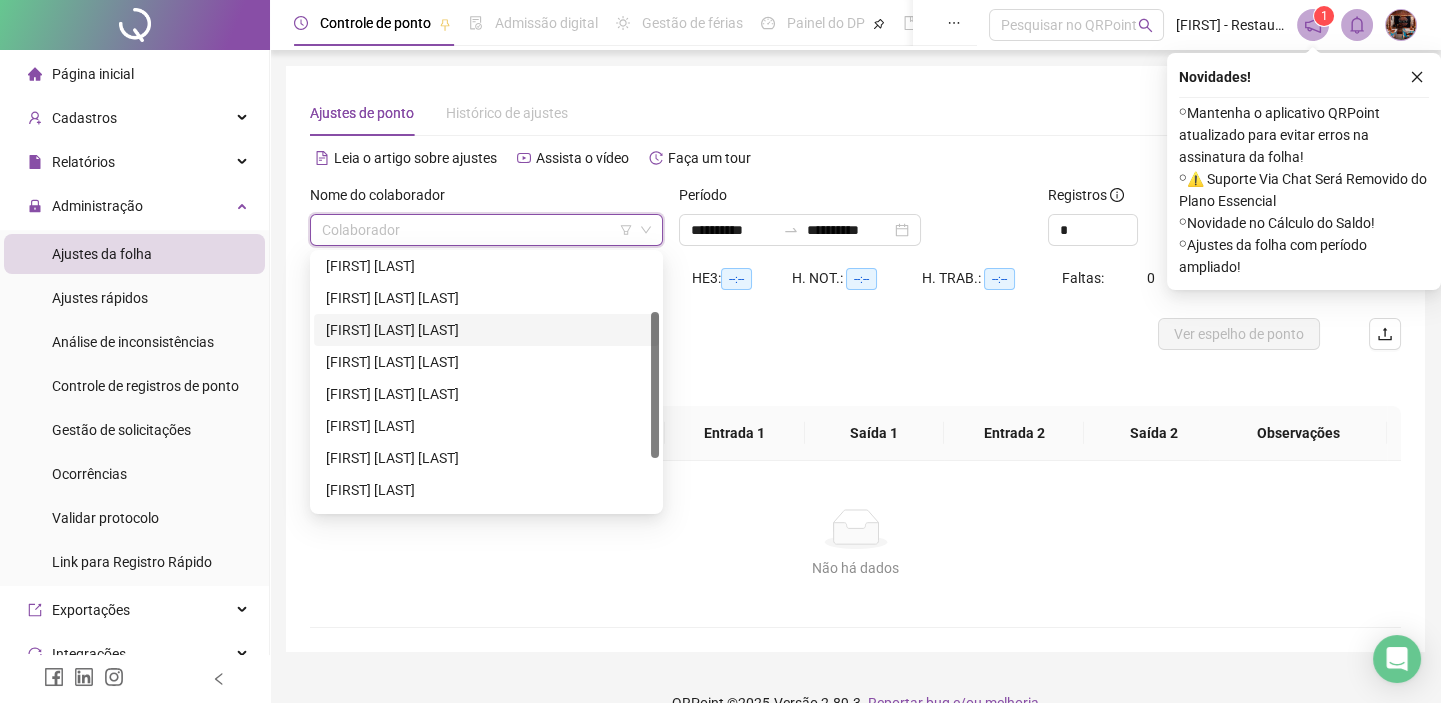 scroll, scrollTop: 191, scrollLeft: 0, axis: vertical 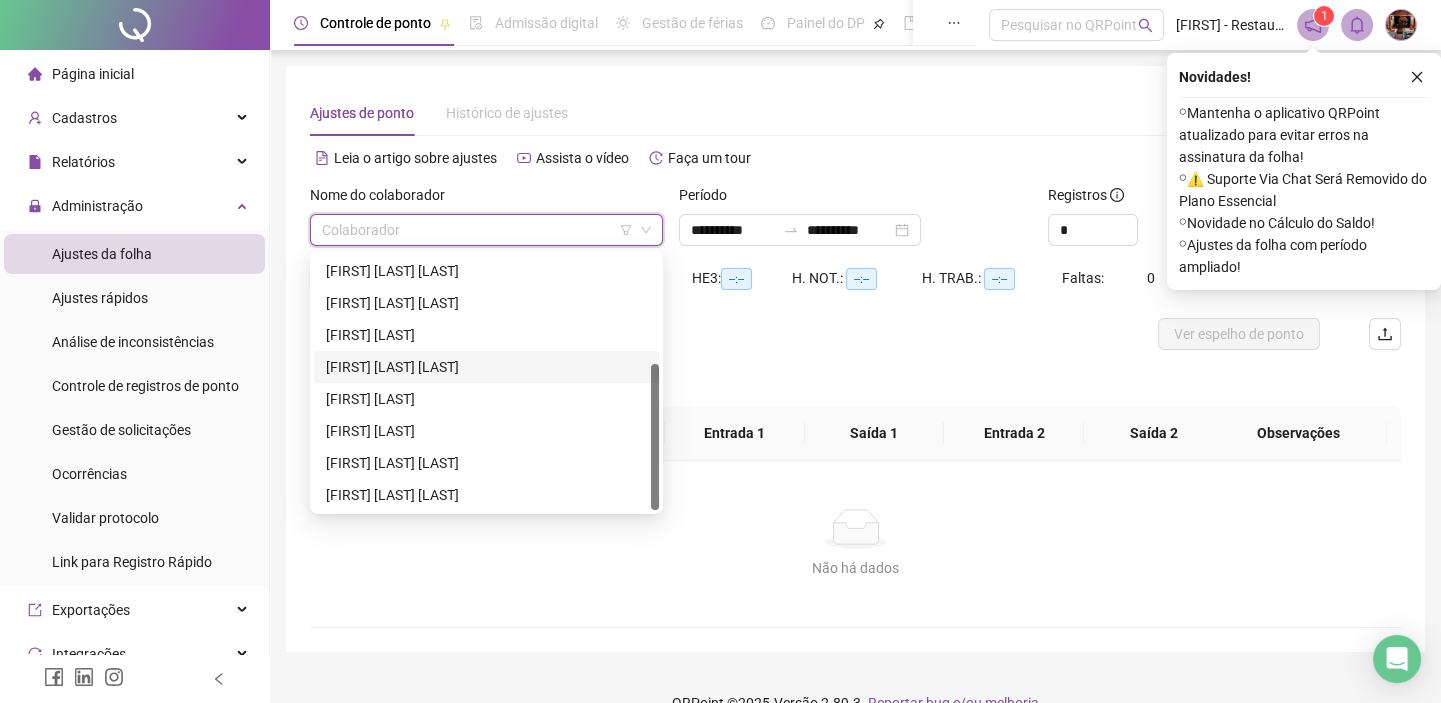 click on "[FIRST] [LAST] [LAST]" at bounding box center (486, 367) 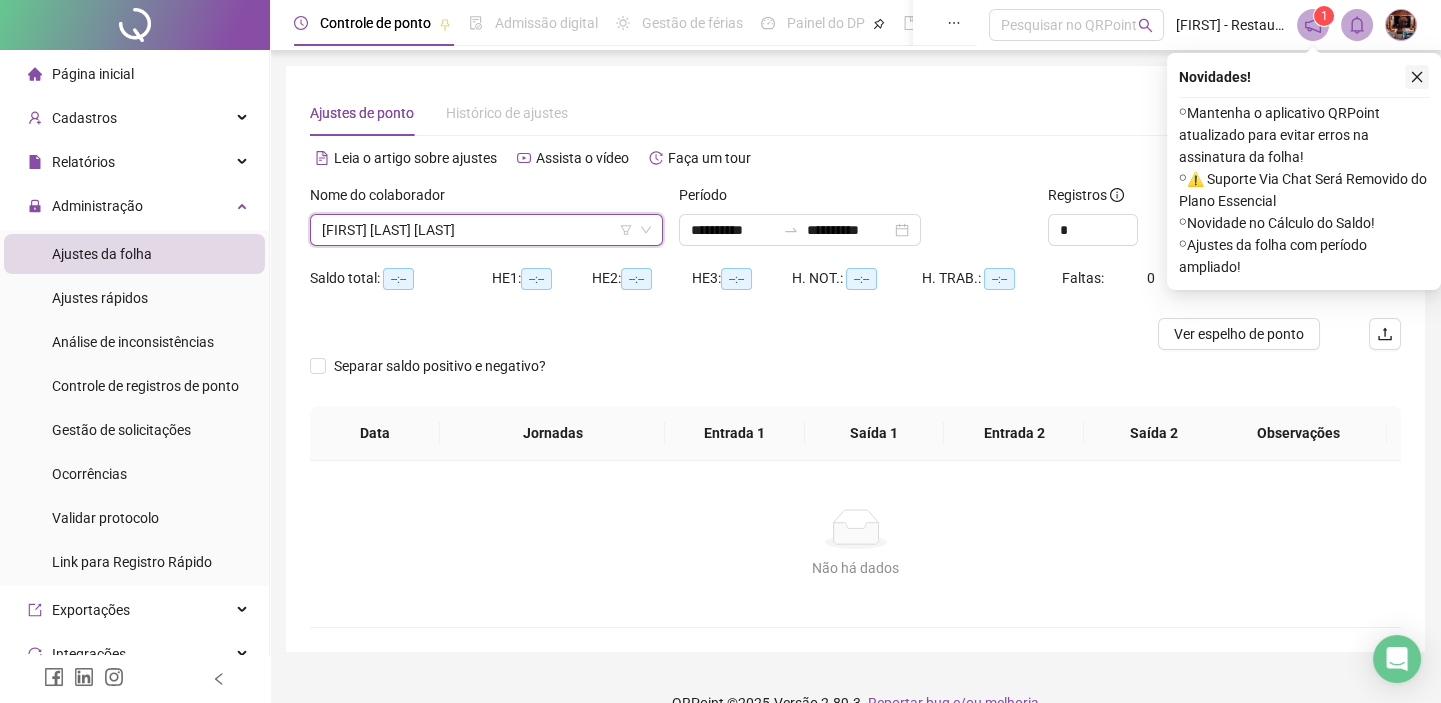 click 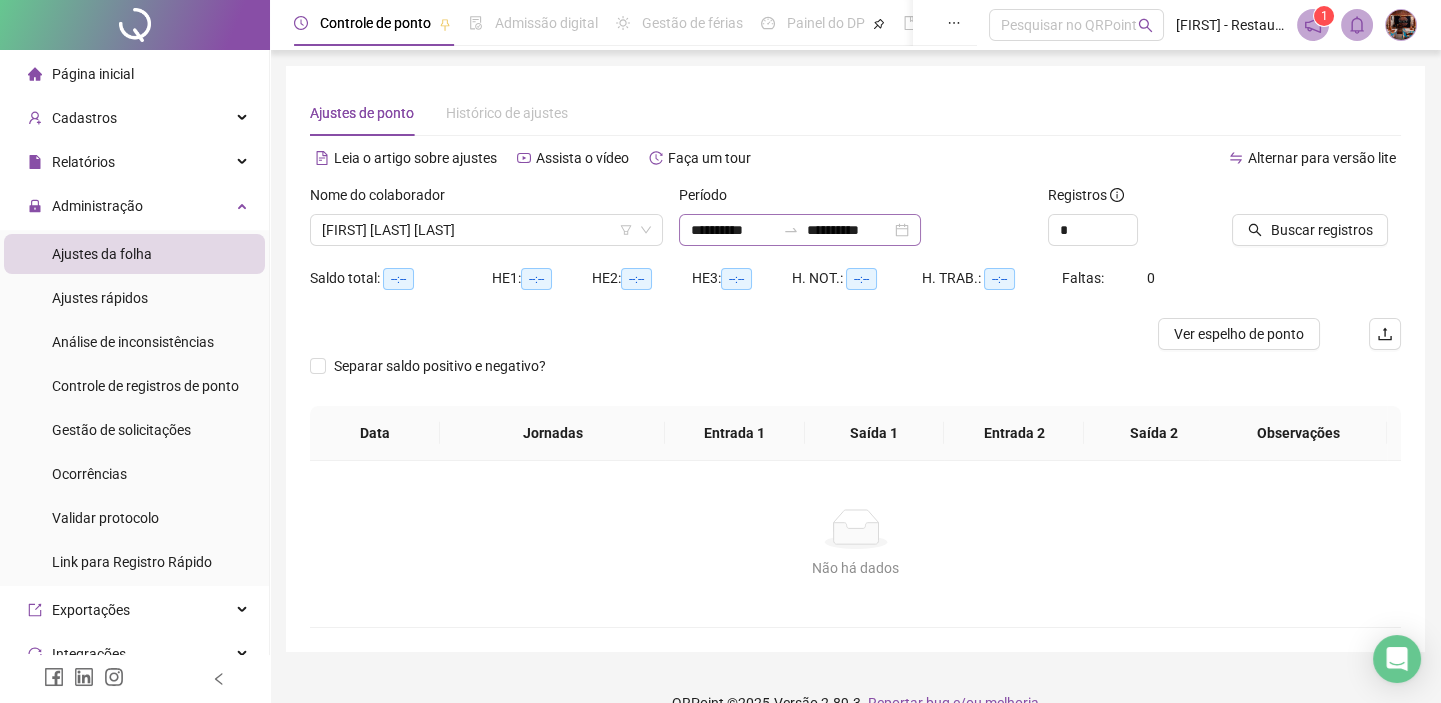 click on "**********" at bounding box center [800, 230] 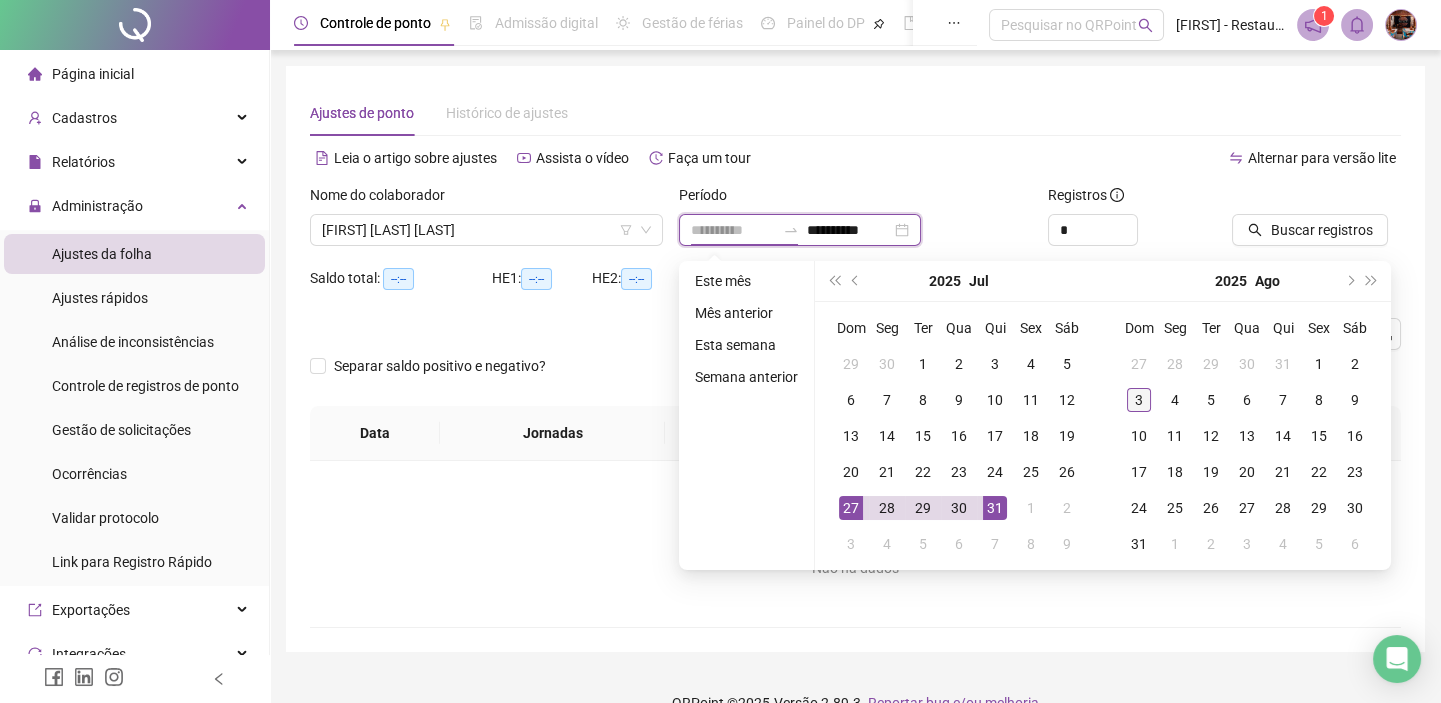 type on "**********" 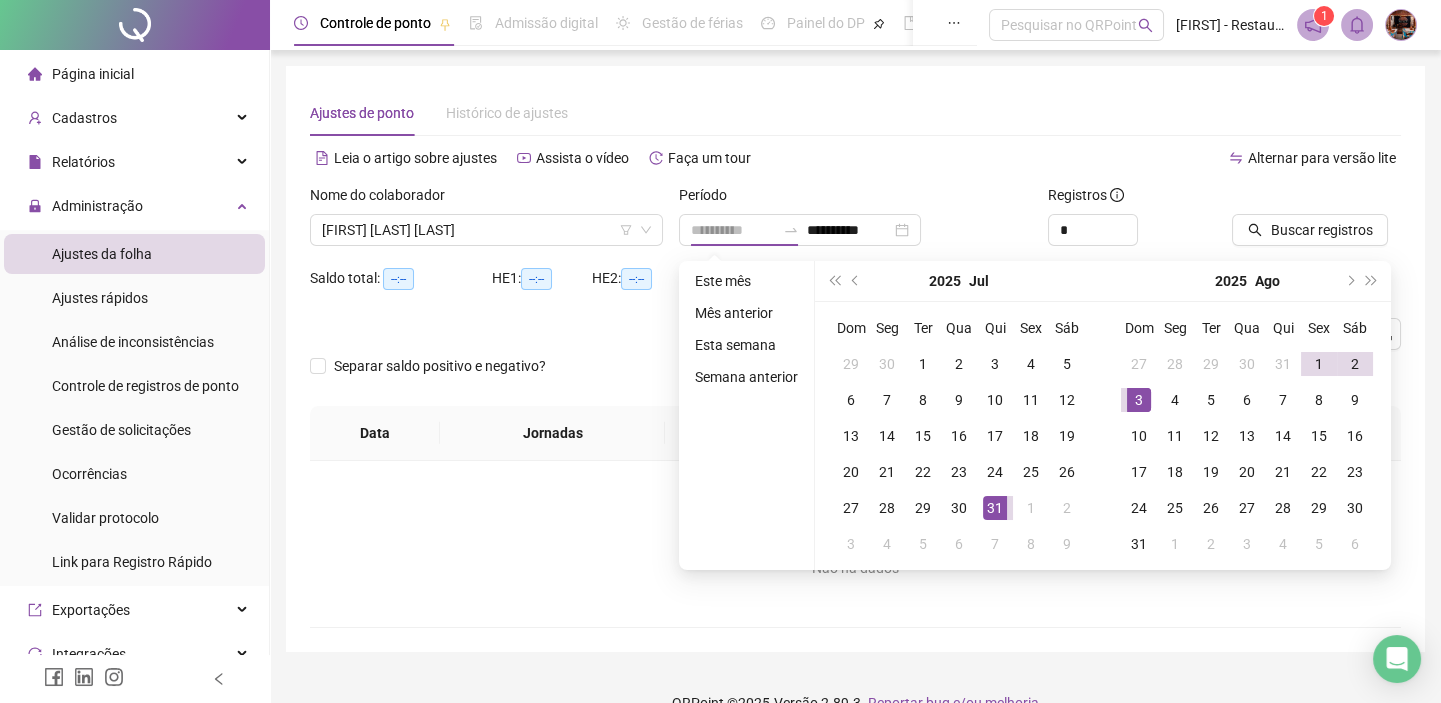 click on "3" at bounding box center (1139, 400) 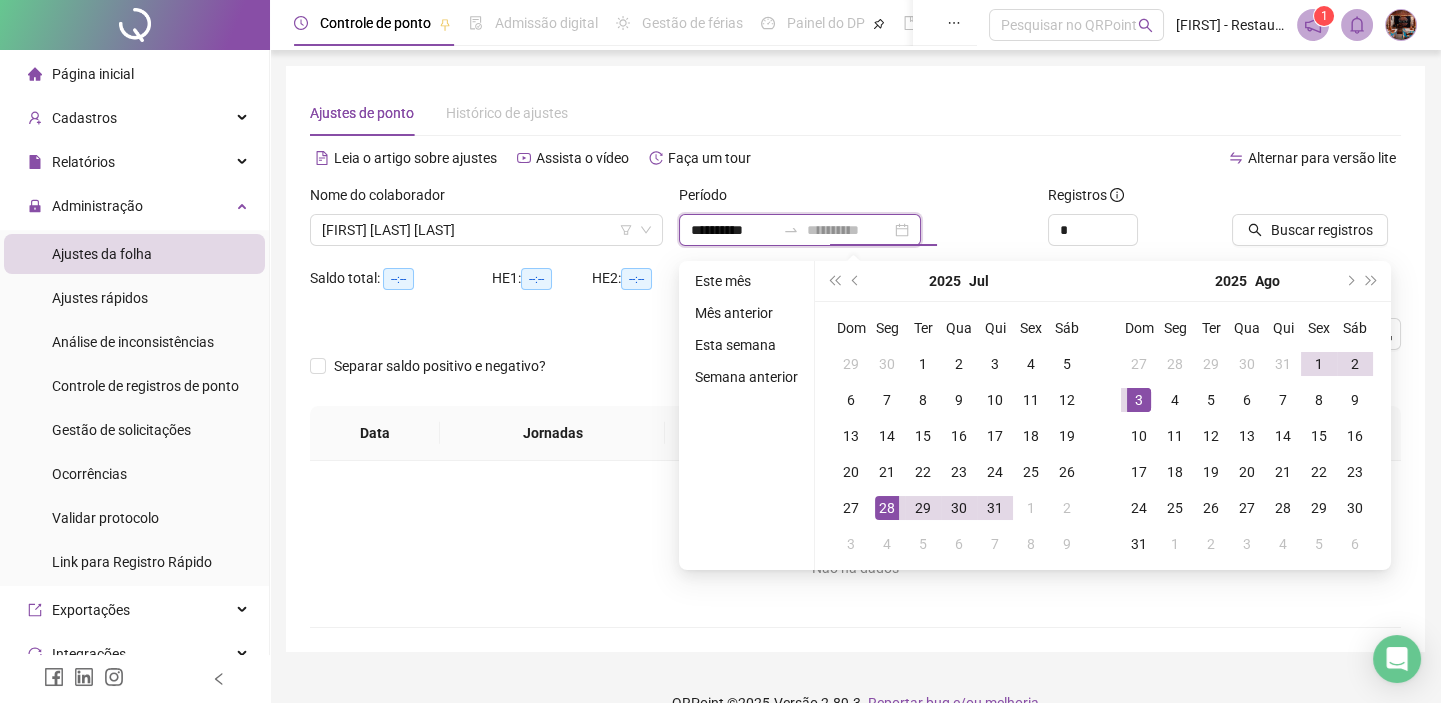 type on "**********" 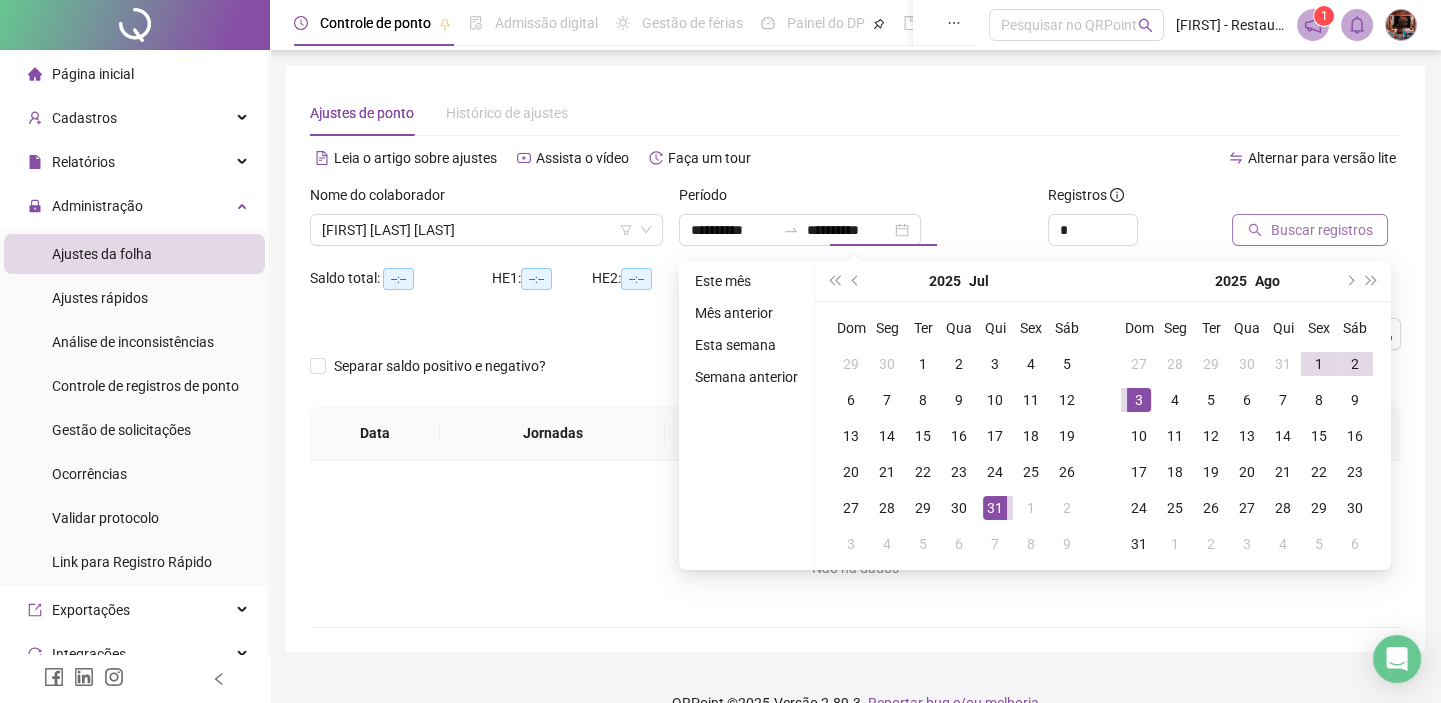 type on "**********" 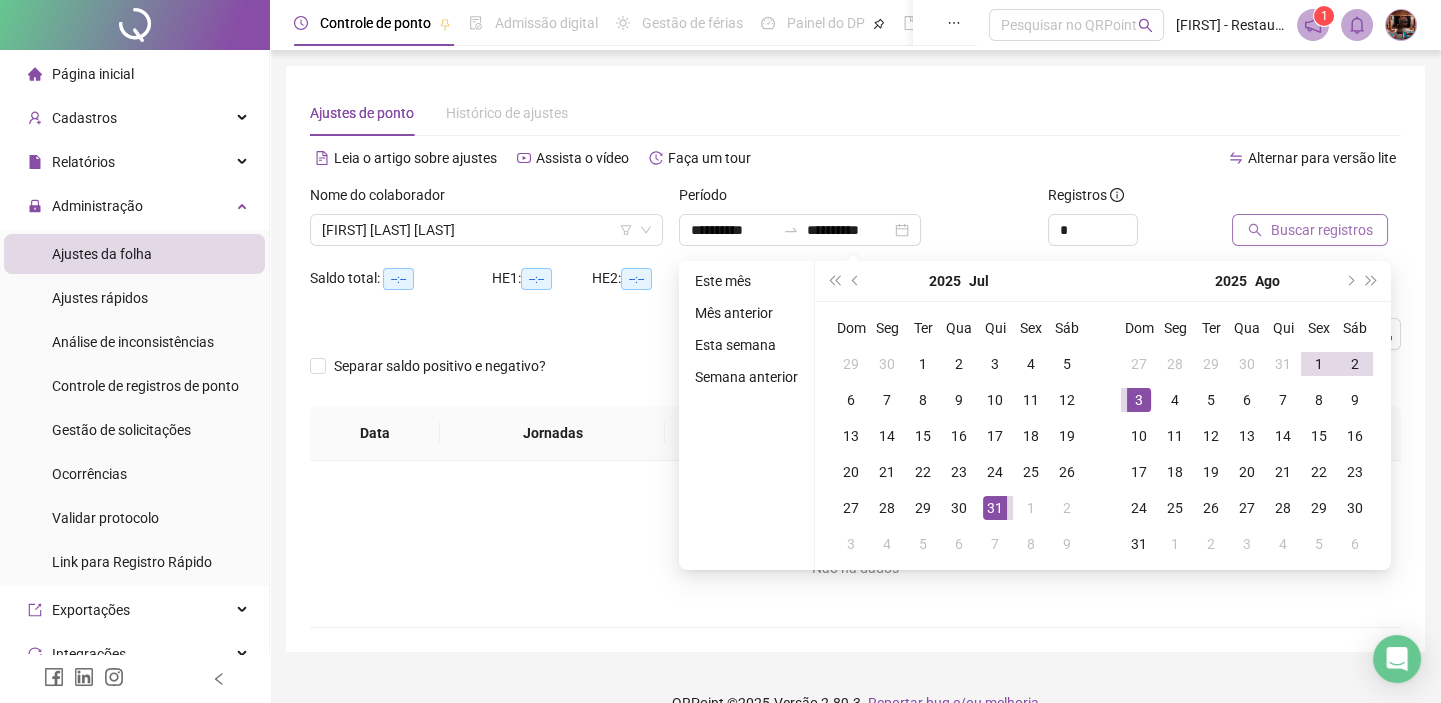 click on "Buscar registros" at bounding box center (1321, 230) 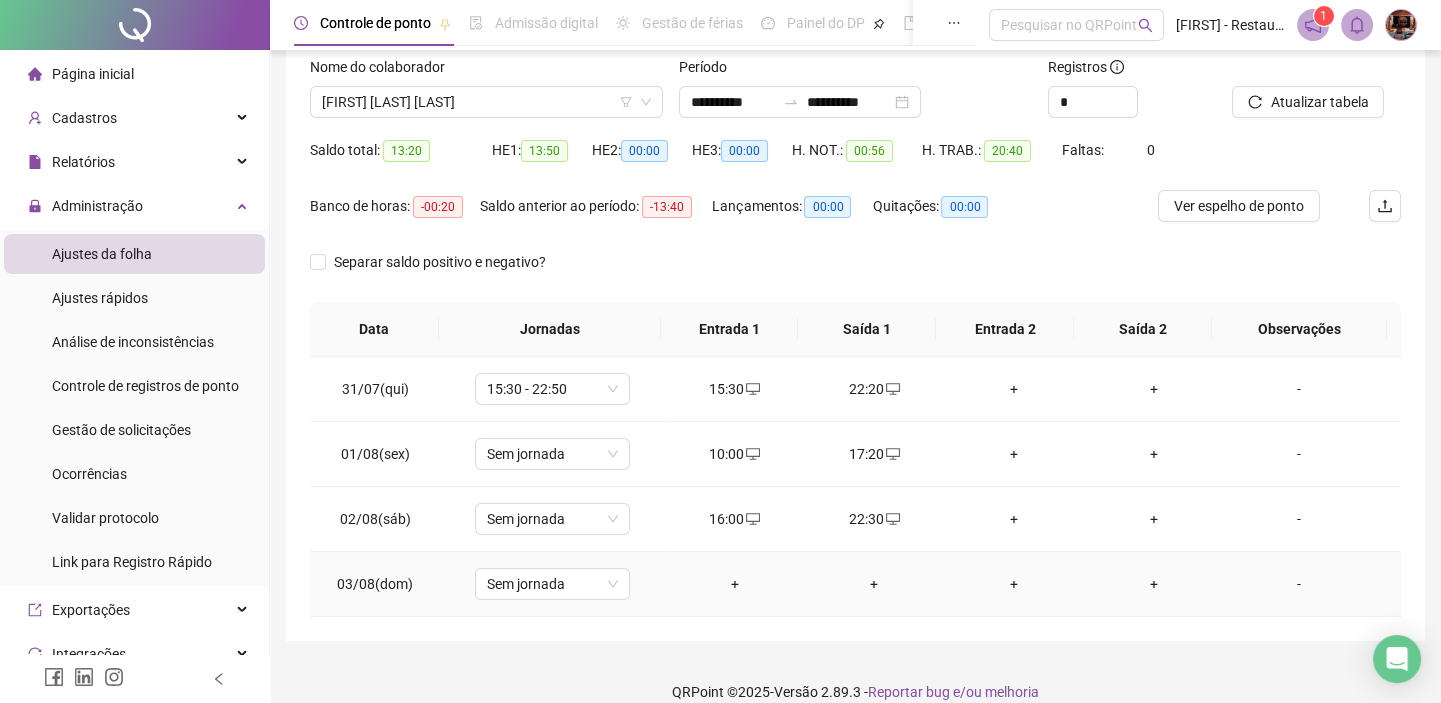 scroll, scrollTop: 151, scrollLeft: 0, axis: vertical 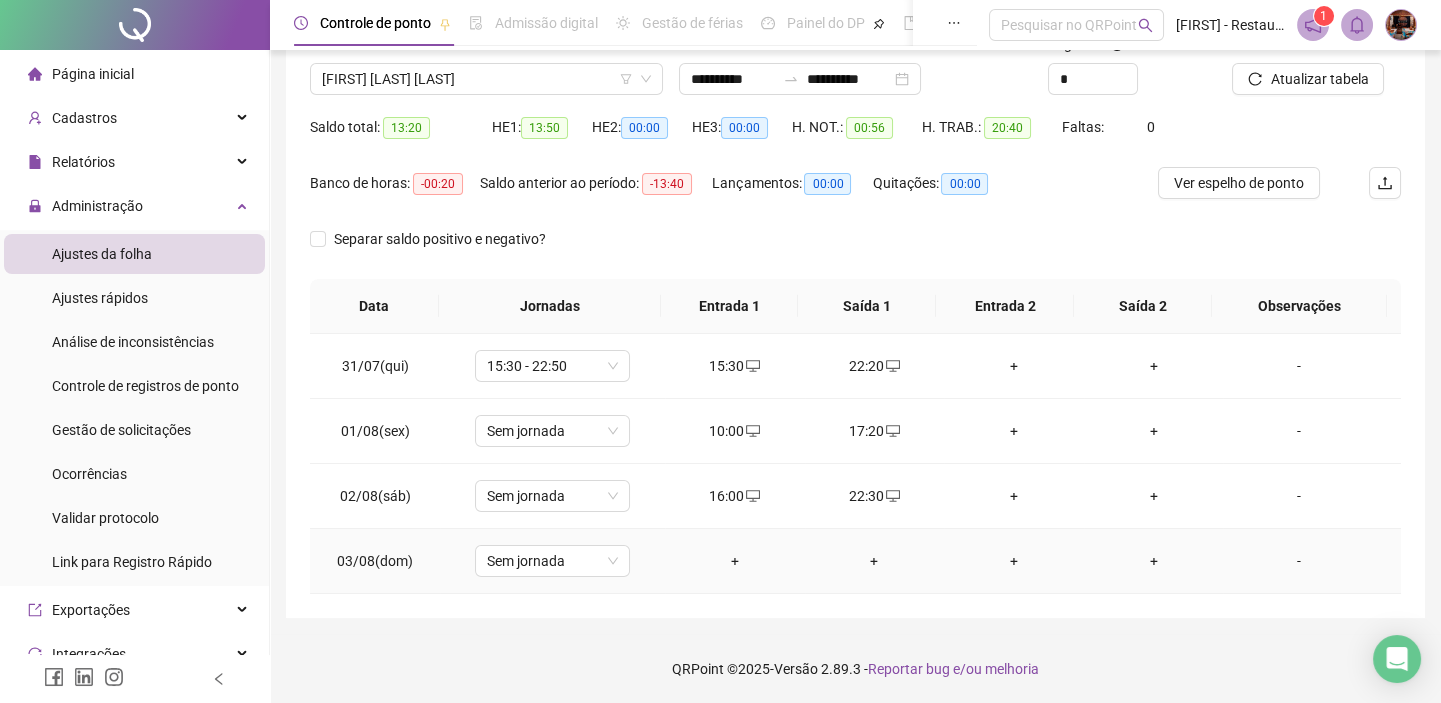 click on "+" at bounding box center [735, 561] 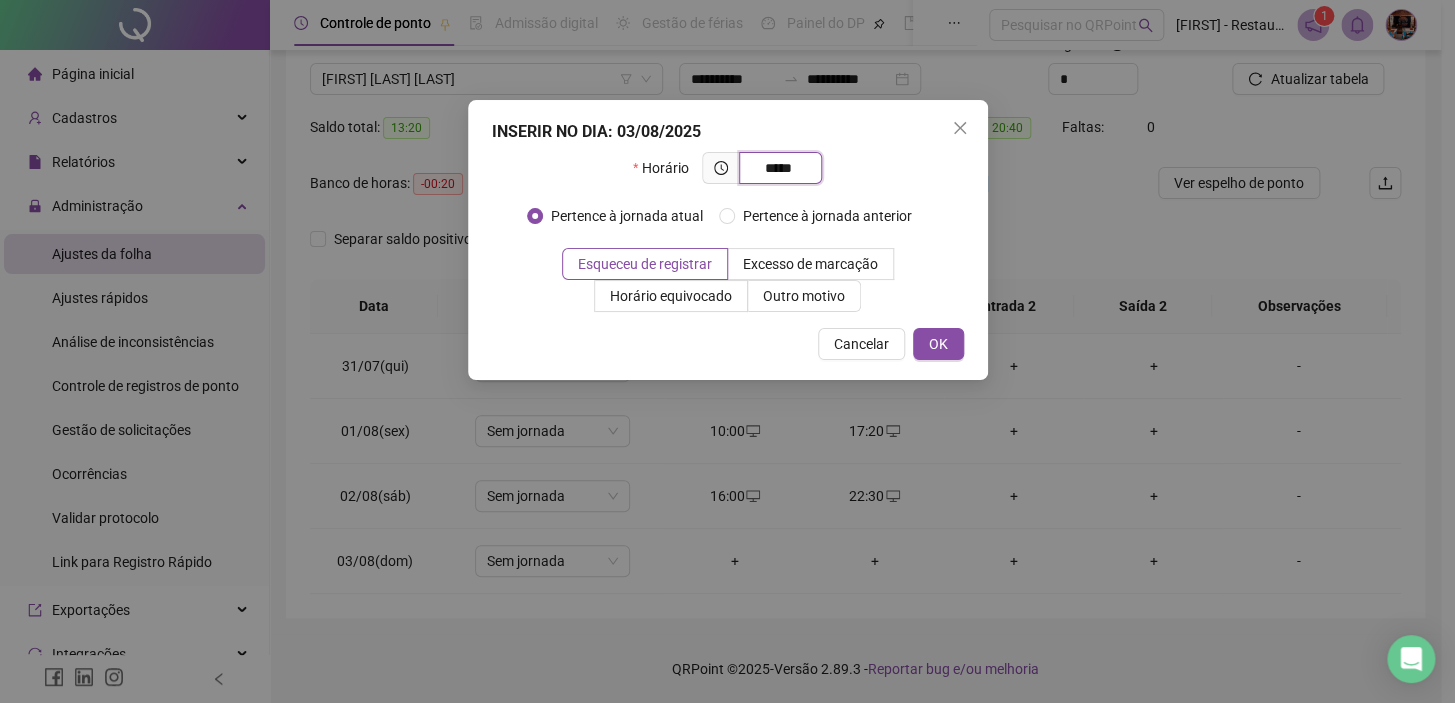 type on "*****" 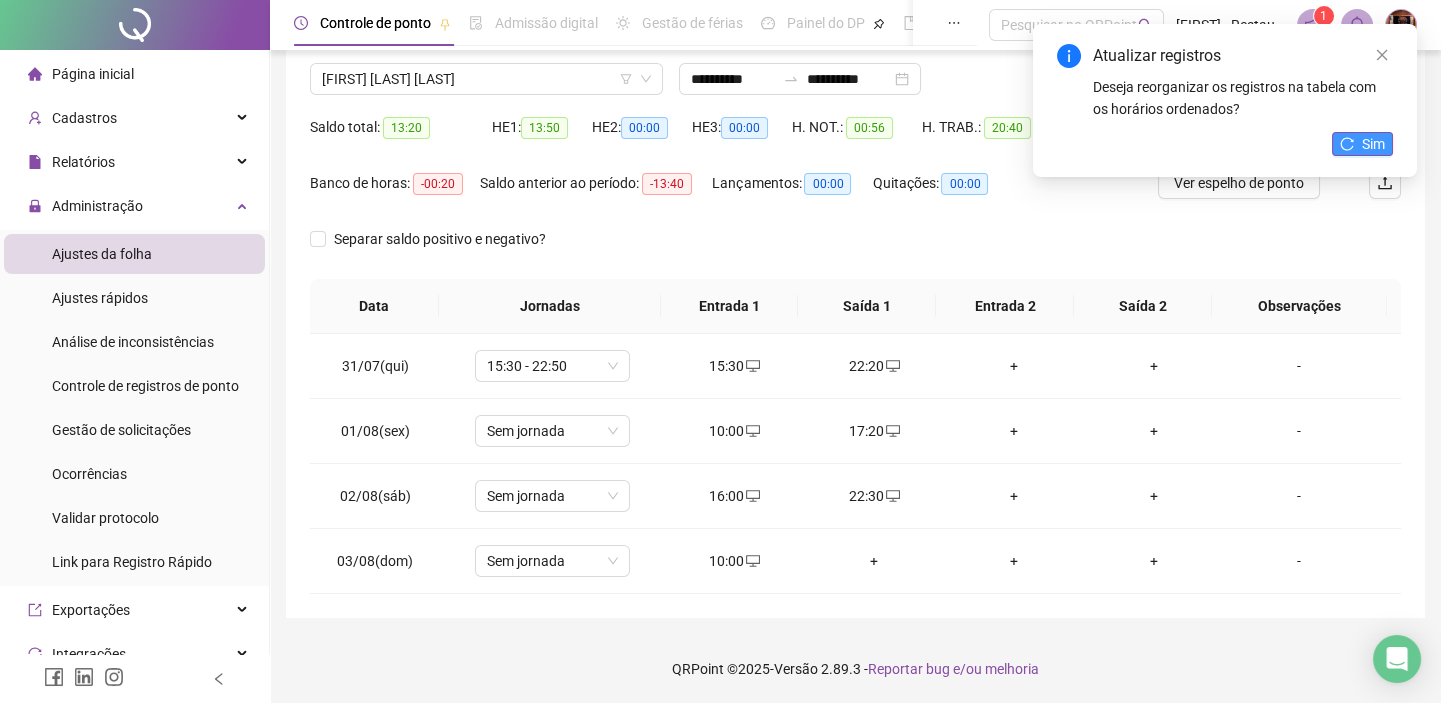 click on "Sim" at bounding box center [1373, 144] 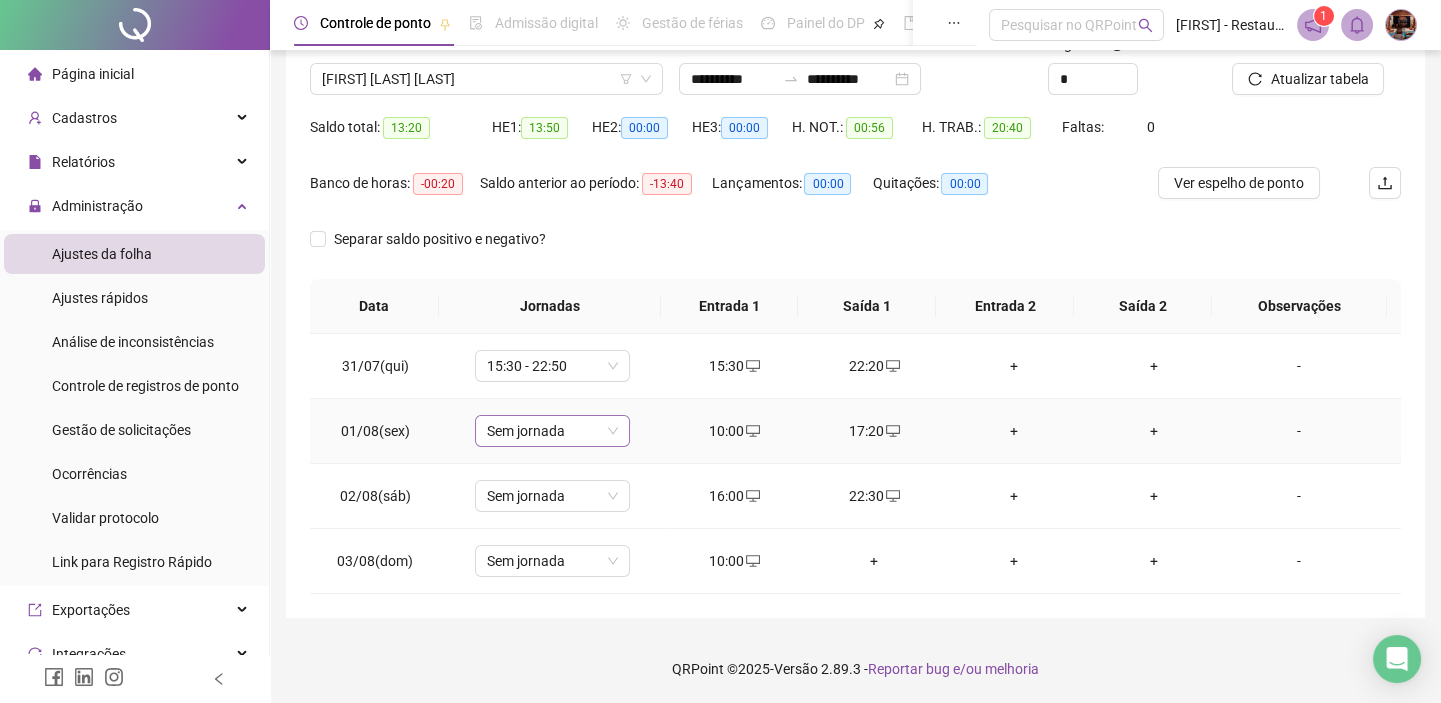 click on "Sem jornada" at bounding box center (552, 431) 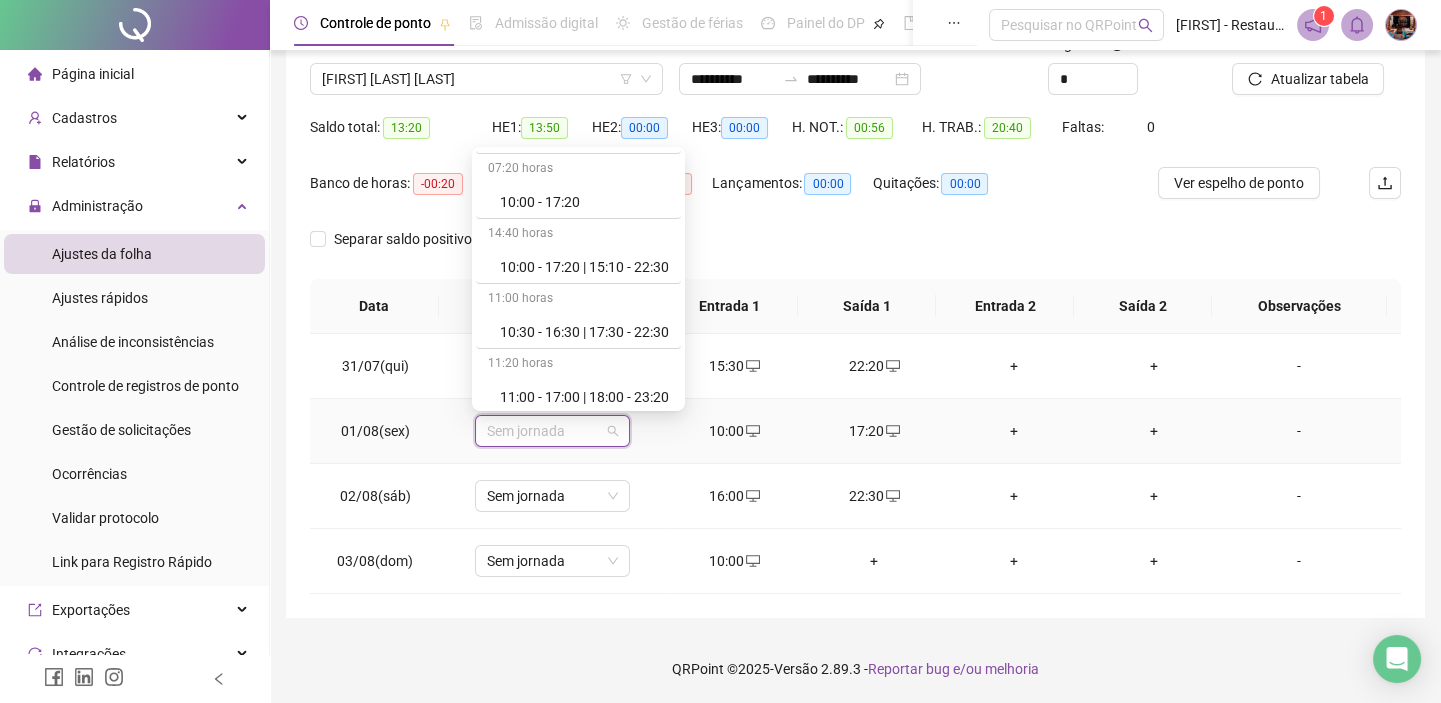 scroll, scrollTop: 909, scrollLeft: 0, axis: vertical 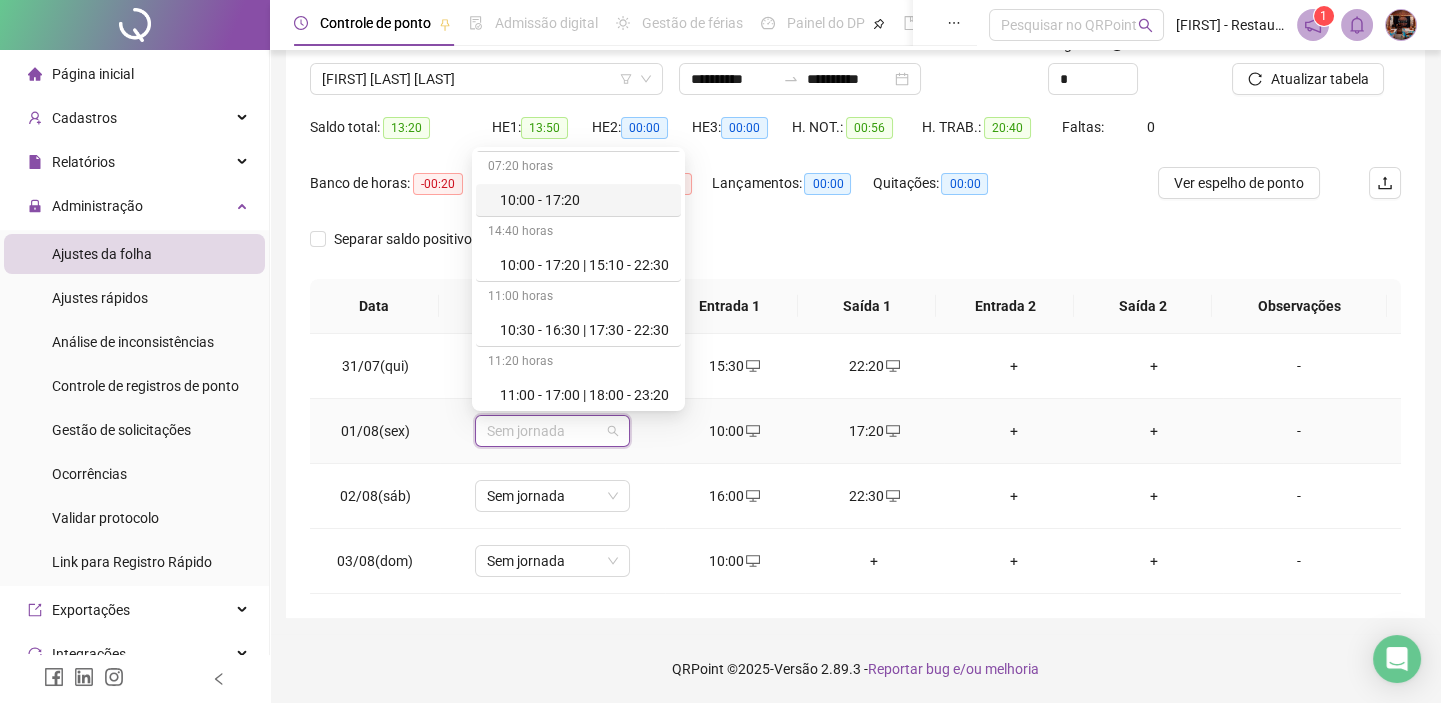 click on "10:00 - 17:20" at bounding box center (584, 200) 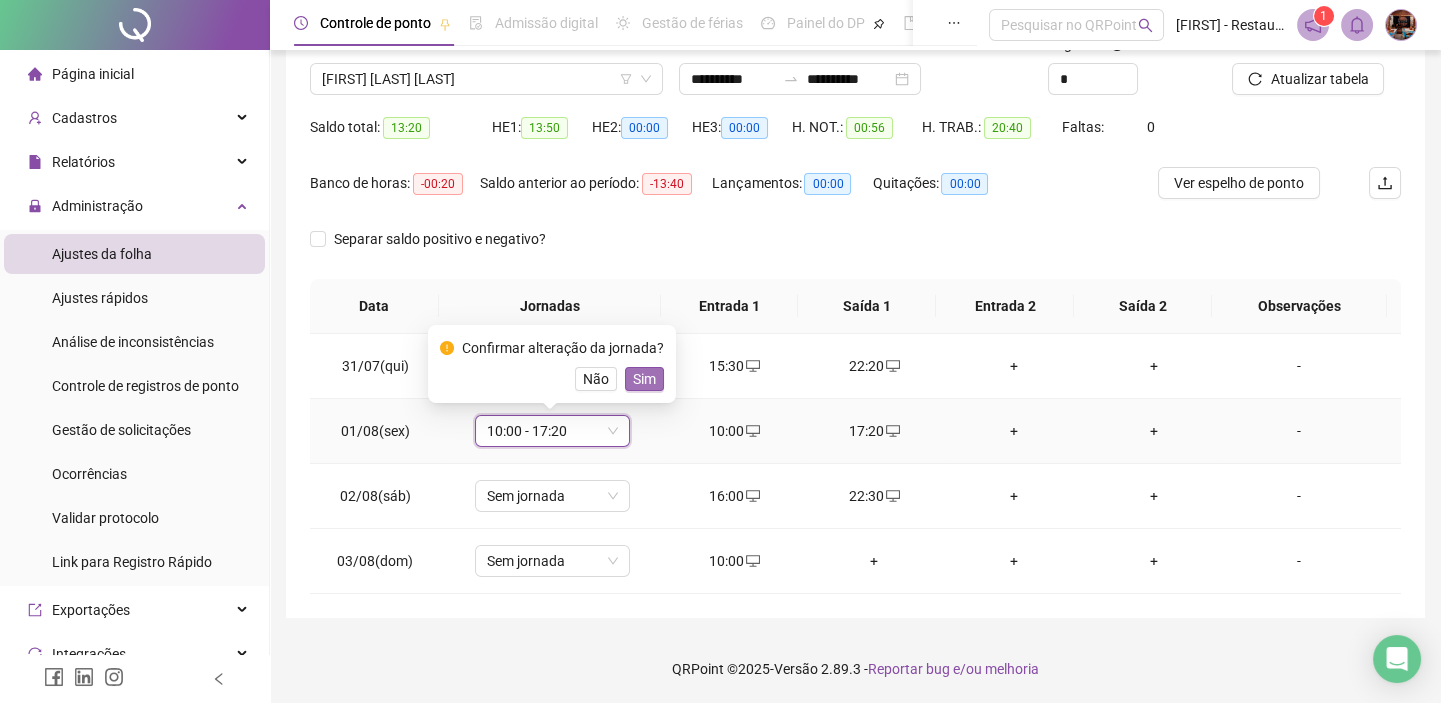 click on "Sim" at bounding box center [644, 379] 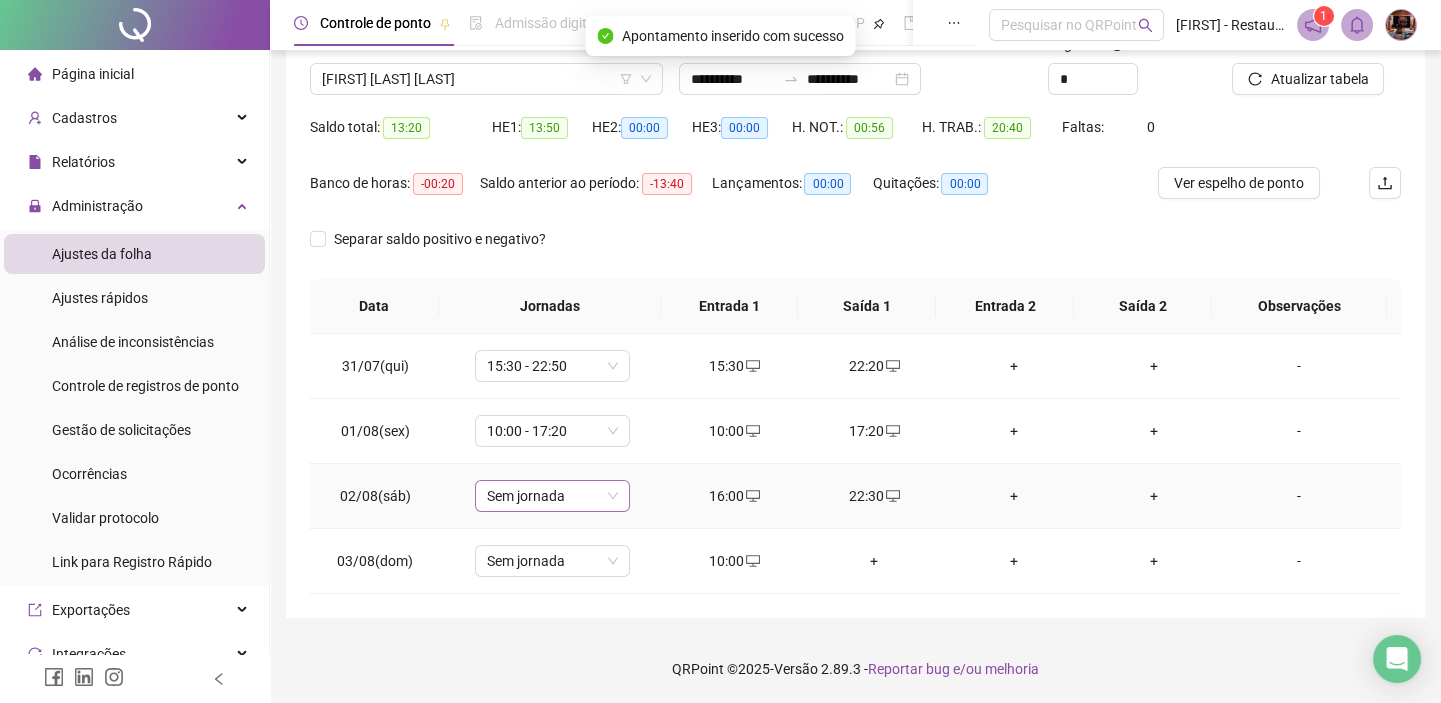 click on "Sem jornada" at bounding box center [552, 496] 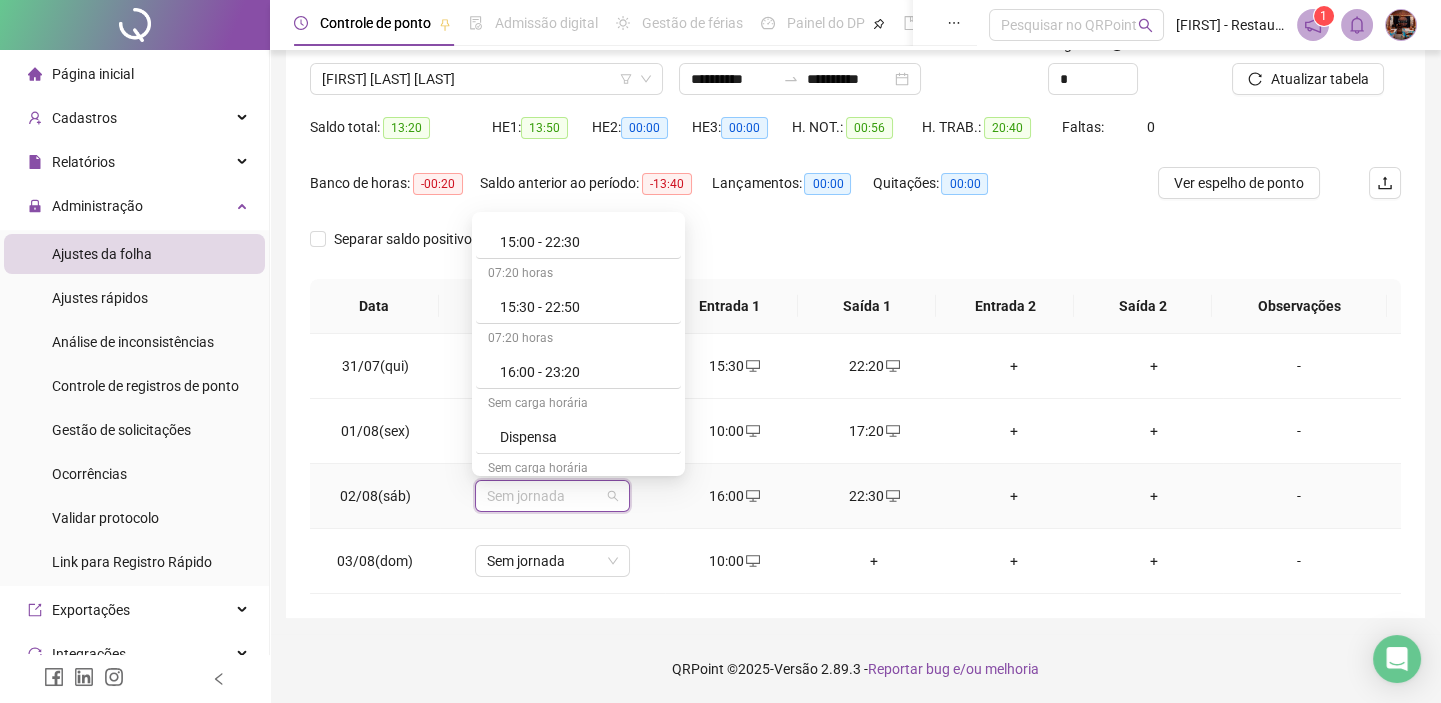 scroll, scrollTop: 1818, scrollLeft: 0, axis: vertical 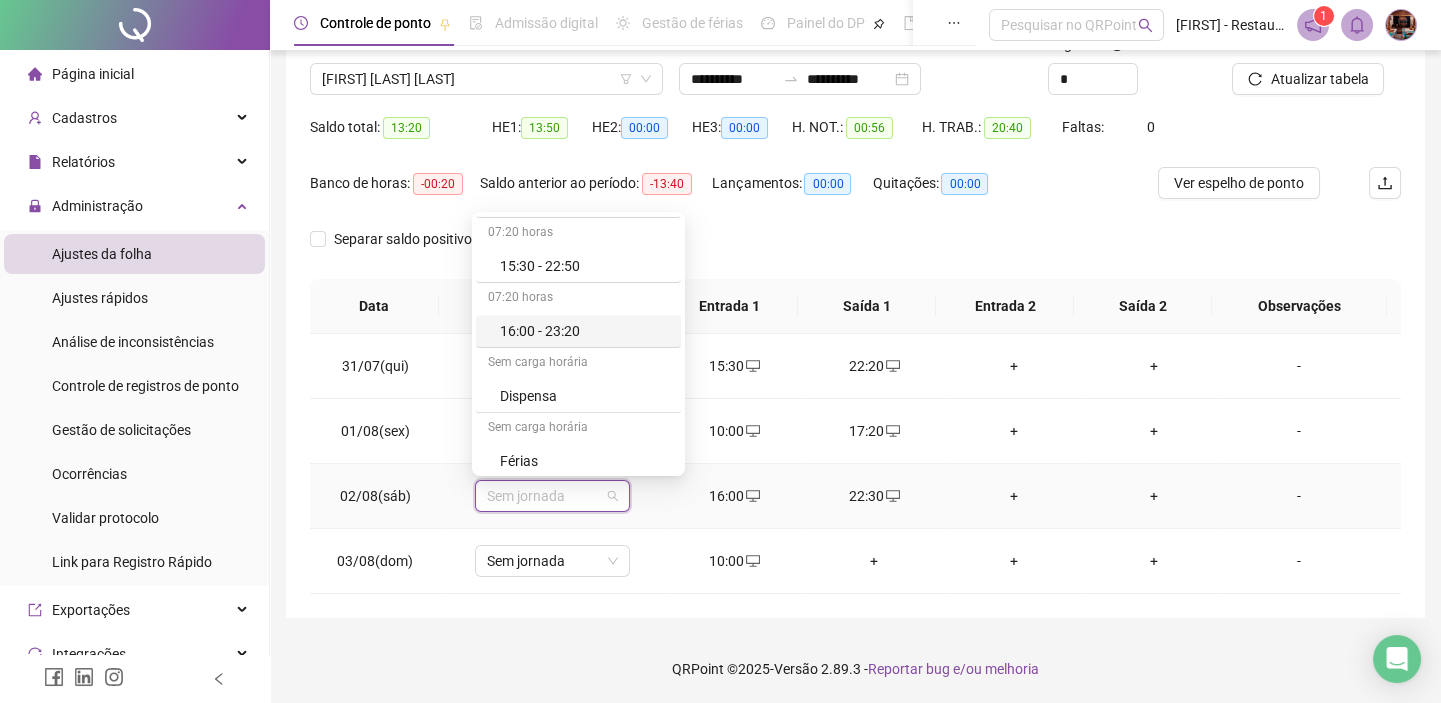 click on "16:00 - 23:20" at bounding box center [584, 331] 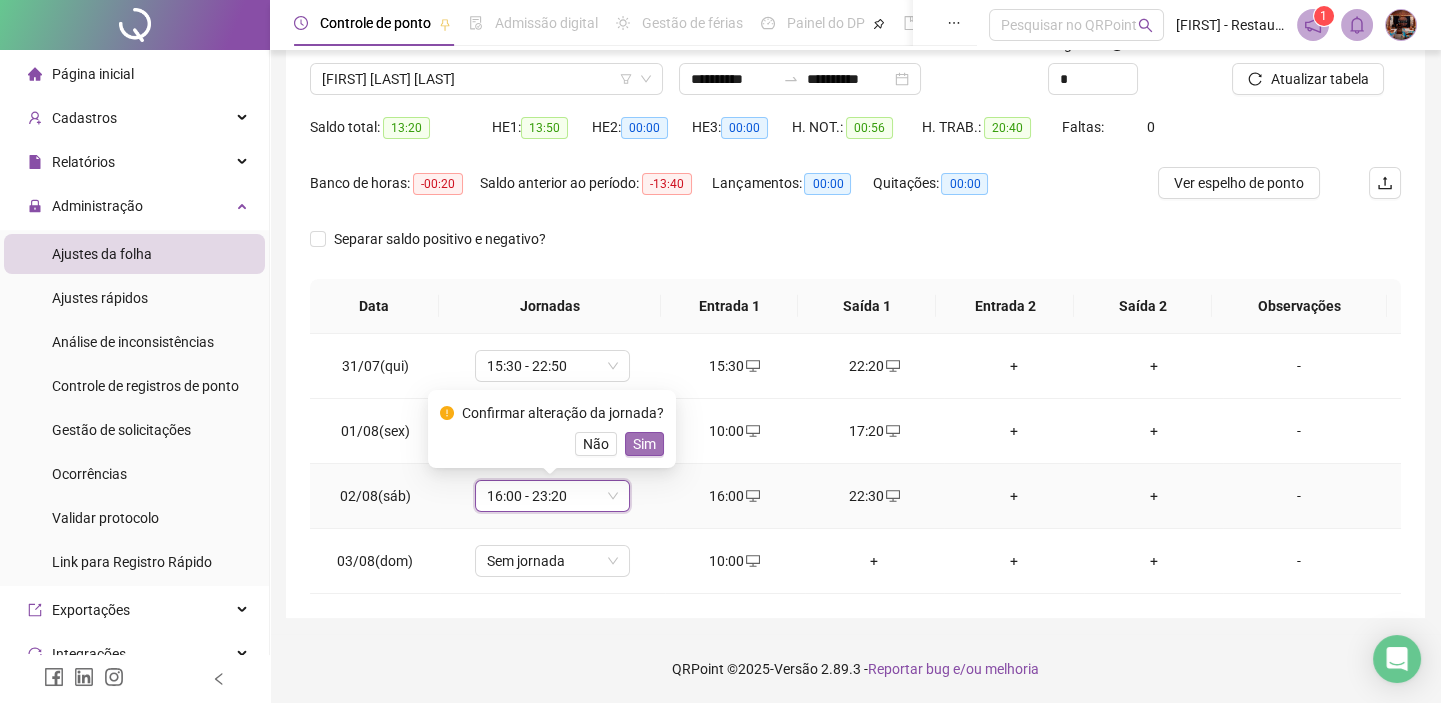 click on "Sim" at bounding box center [644, 444] 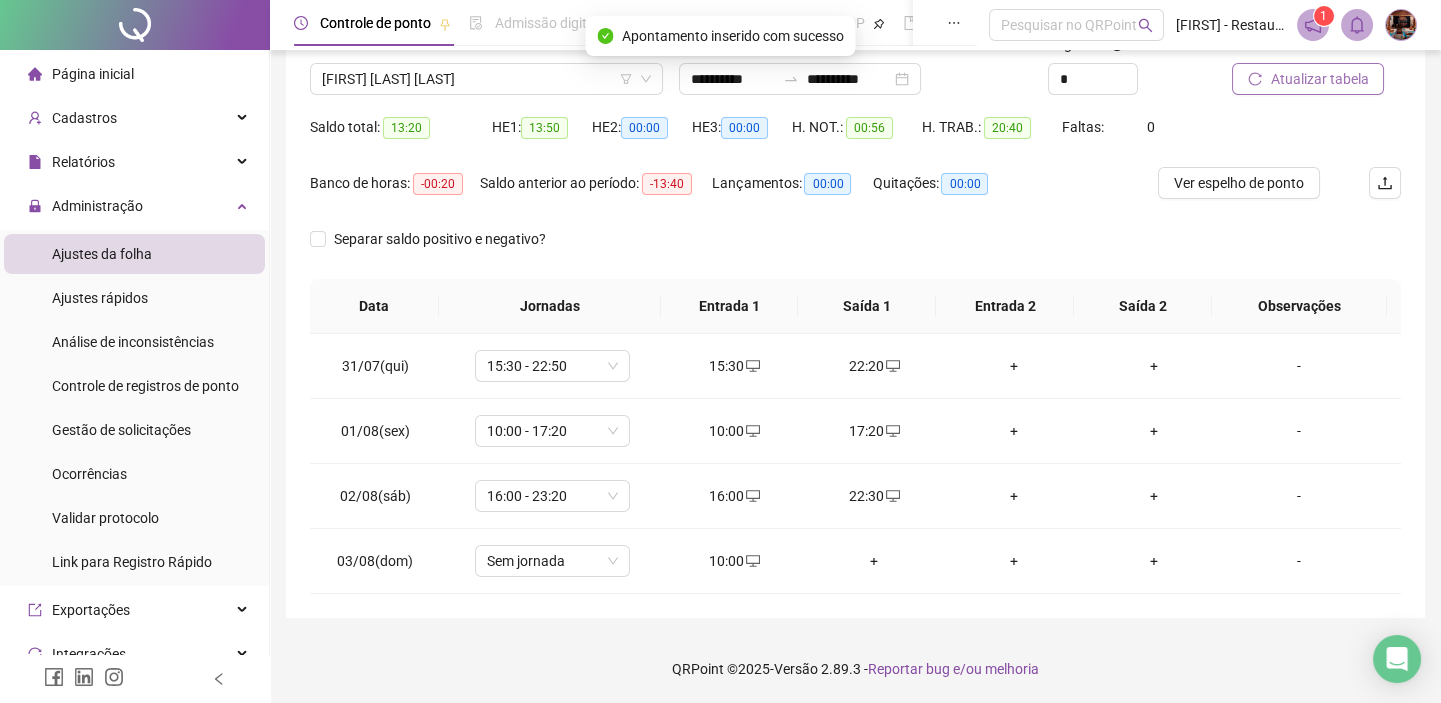click on "Atualizar tabela" at bounding box center [1308, 79] 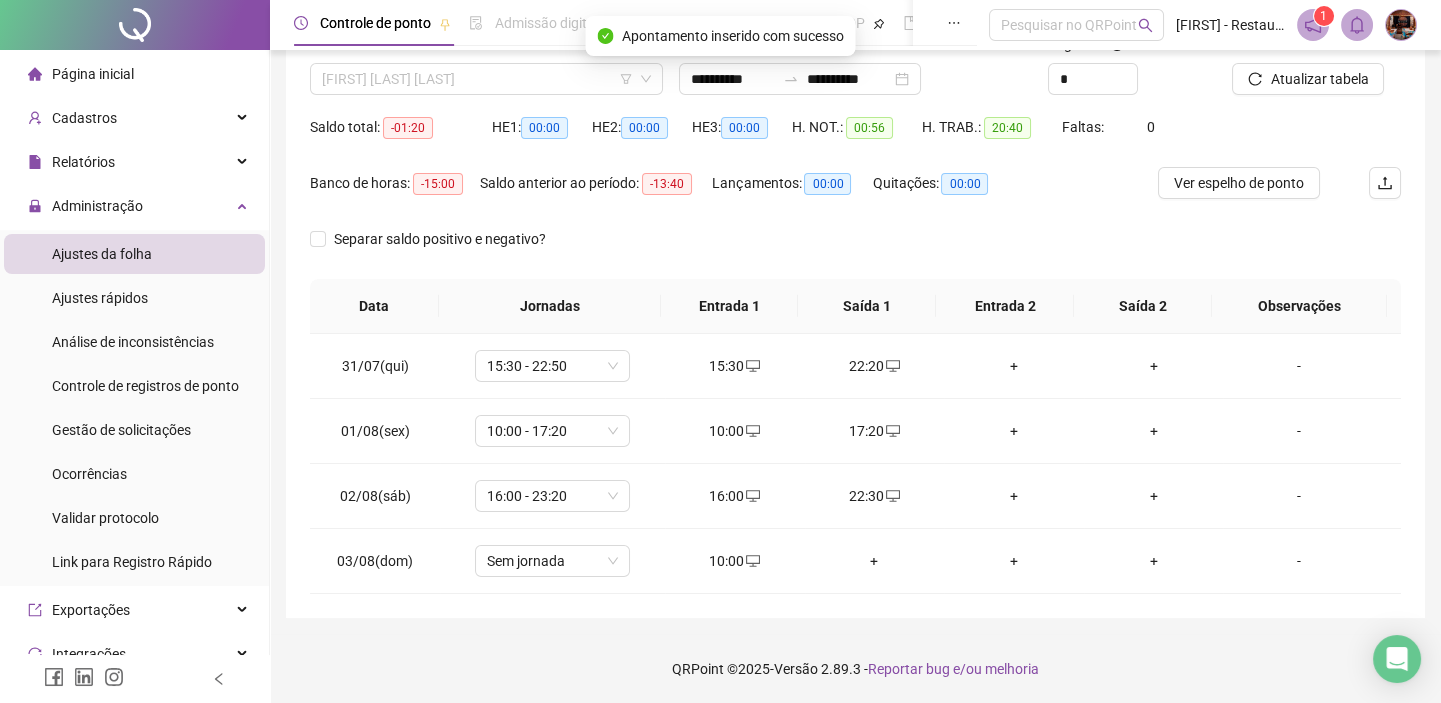 click on "[FIRST] [LAST] [LAST]" at bounding box center [486, 79] 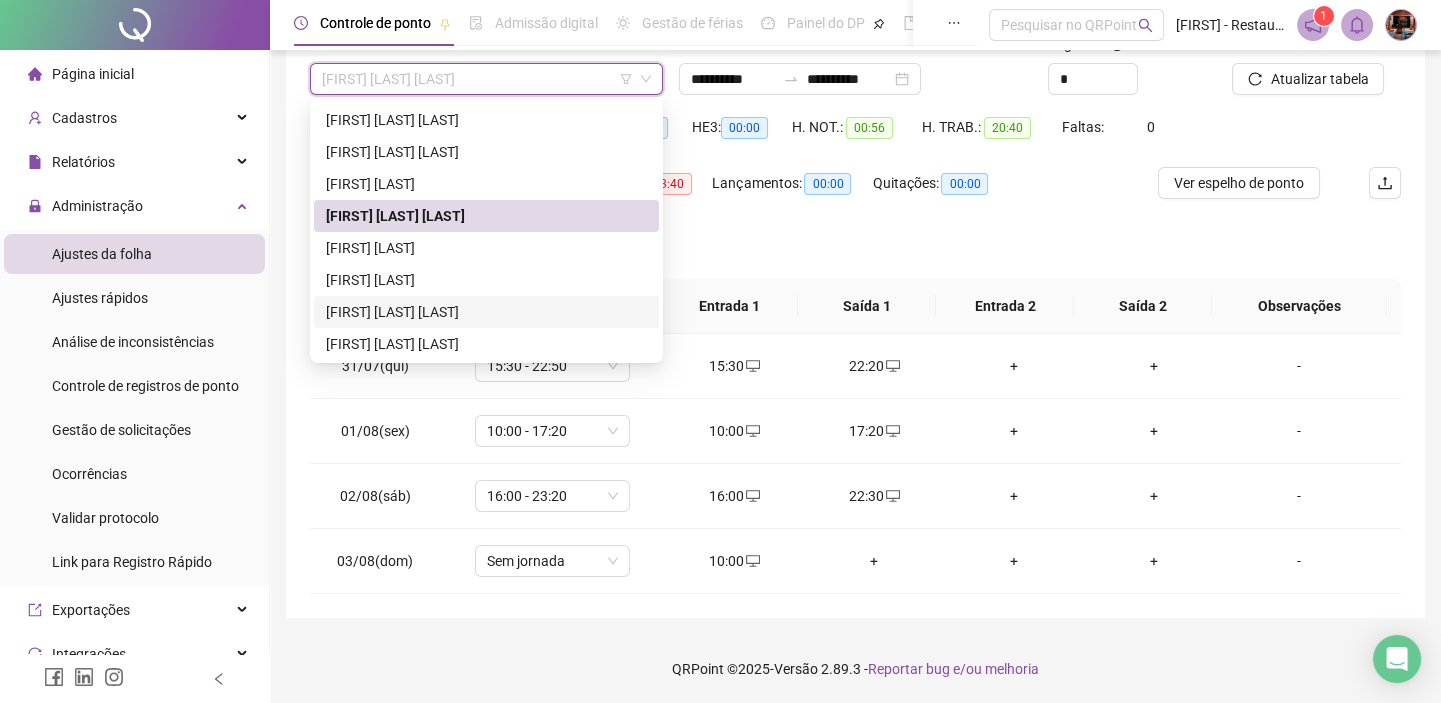 click on "[FIRST] [LAST] [LAST]" at bounding box center (486, 312) 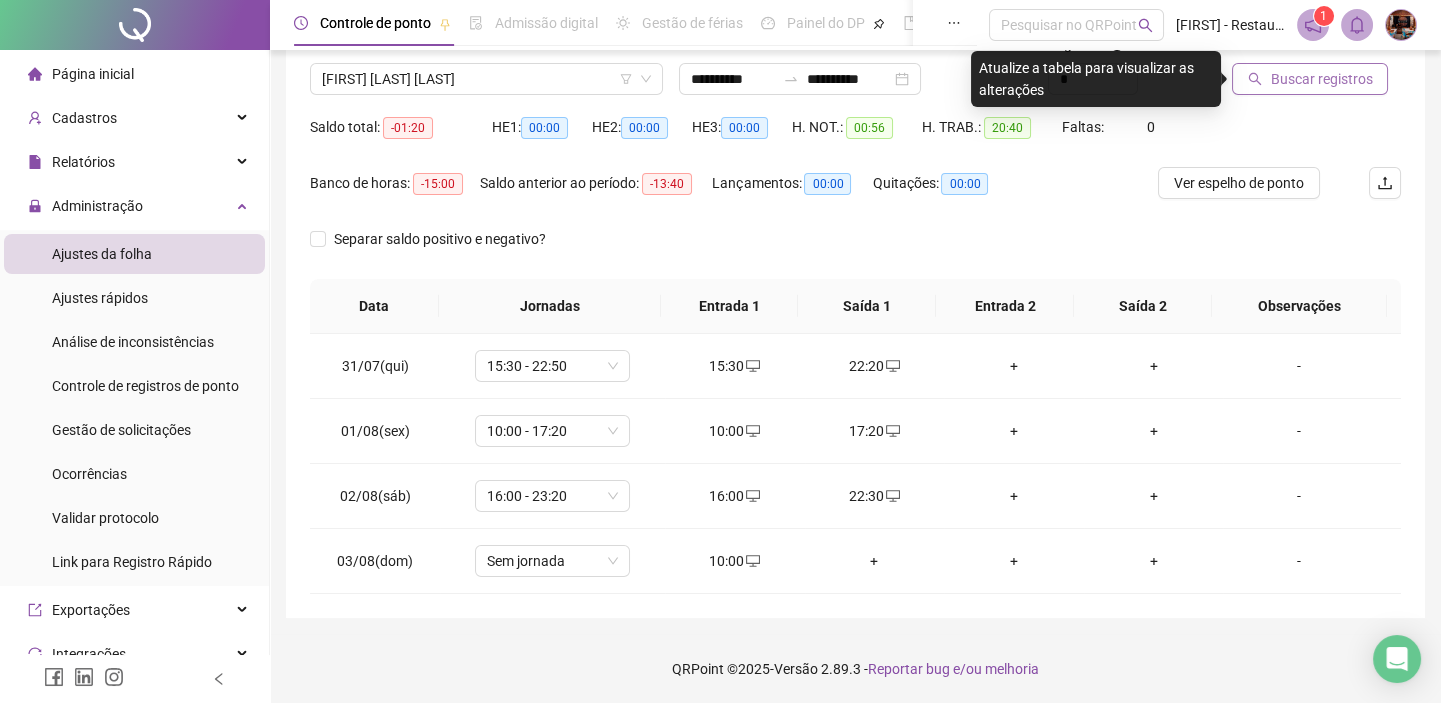 click on "Buscar registros" at bounding box center (1321, 79) 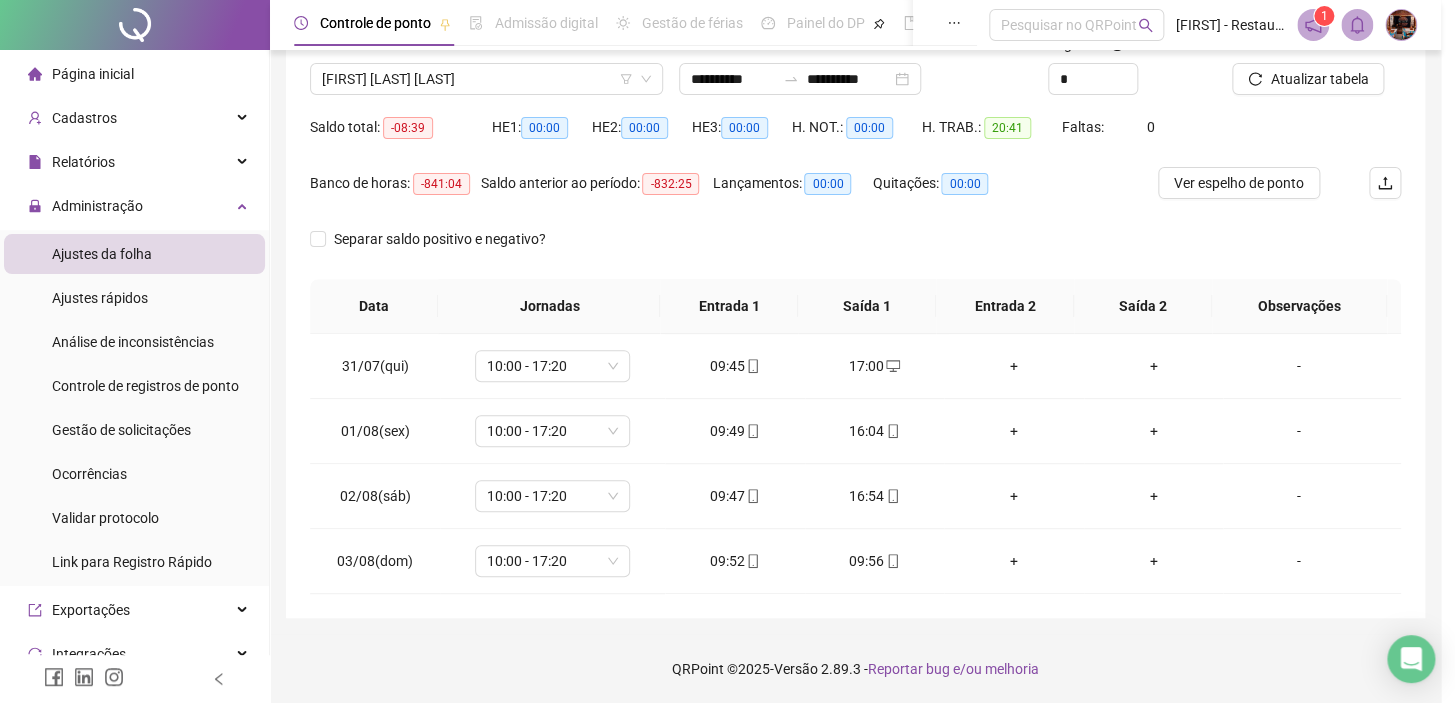 click on "Buscando registros Os registros de ponto estão sendo buscados... OK" at bounding box center [727, 351] 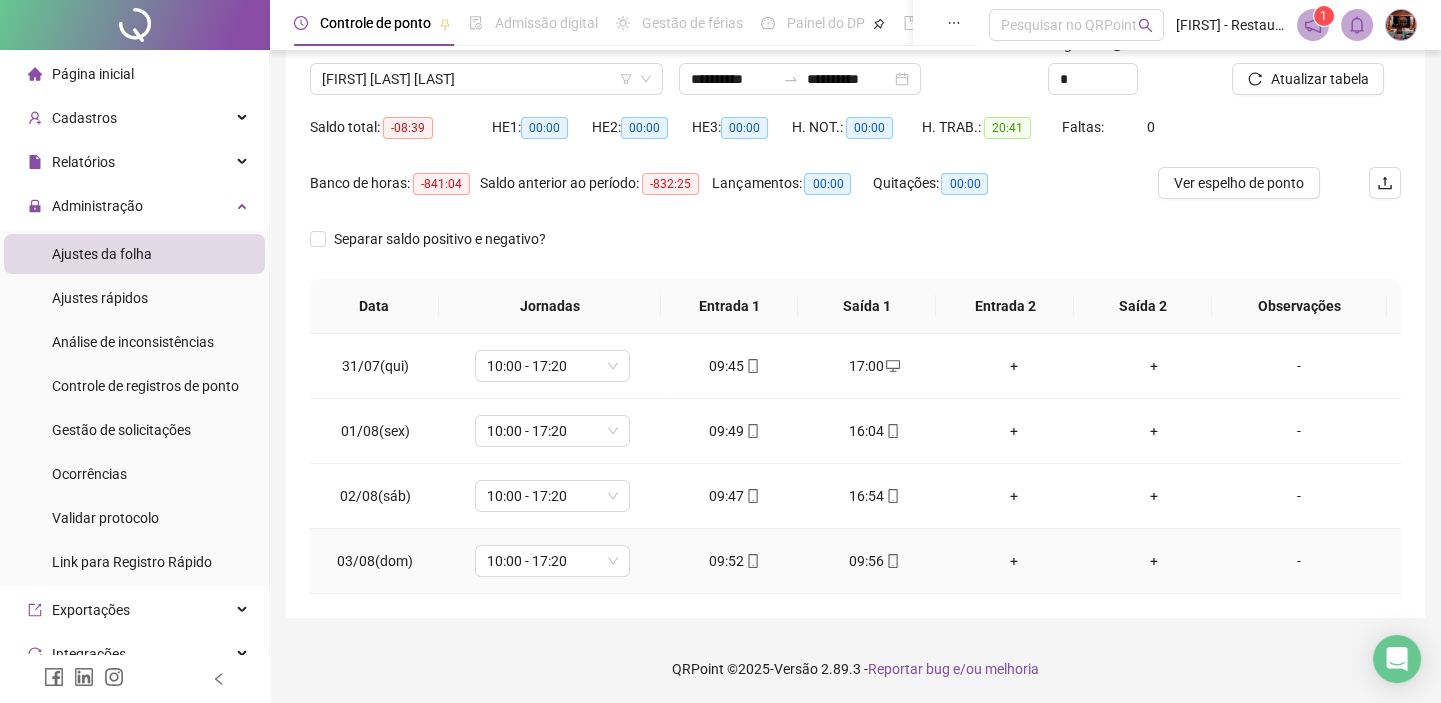 click on "09:56" at bounding box center [875, 561] 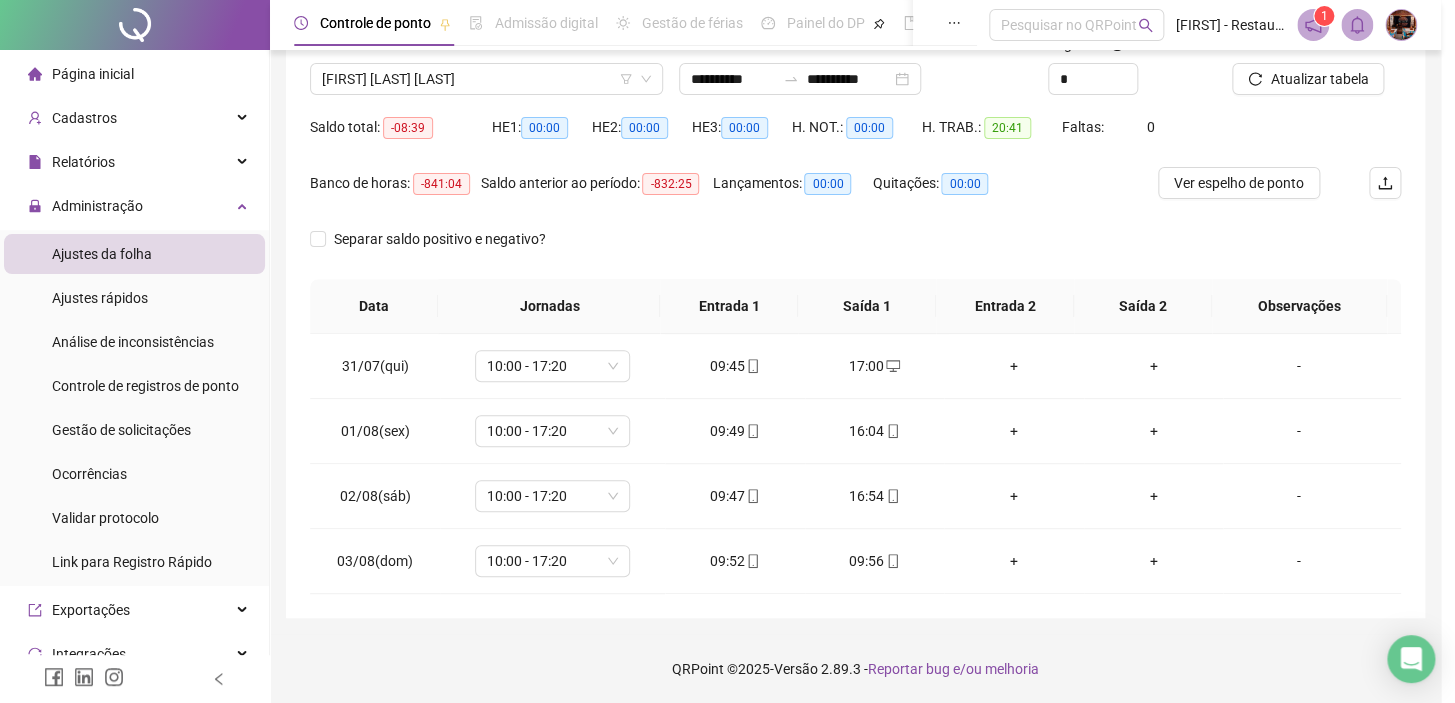 type on "**********" 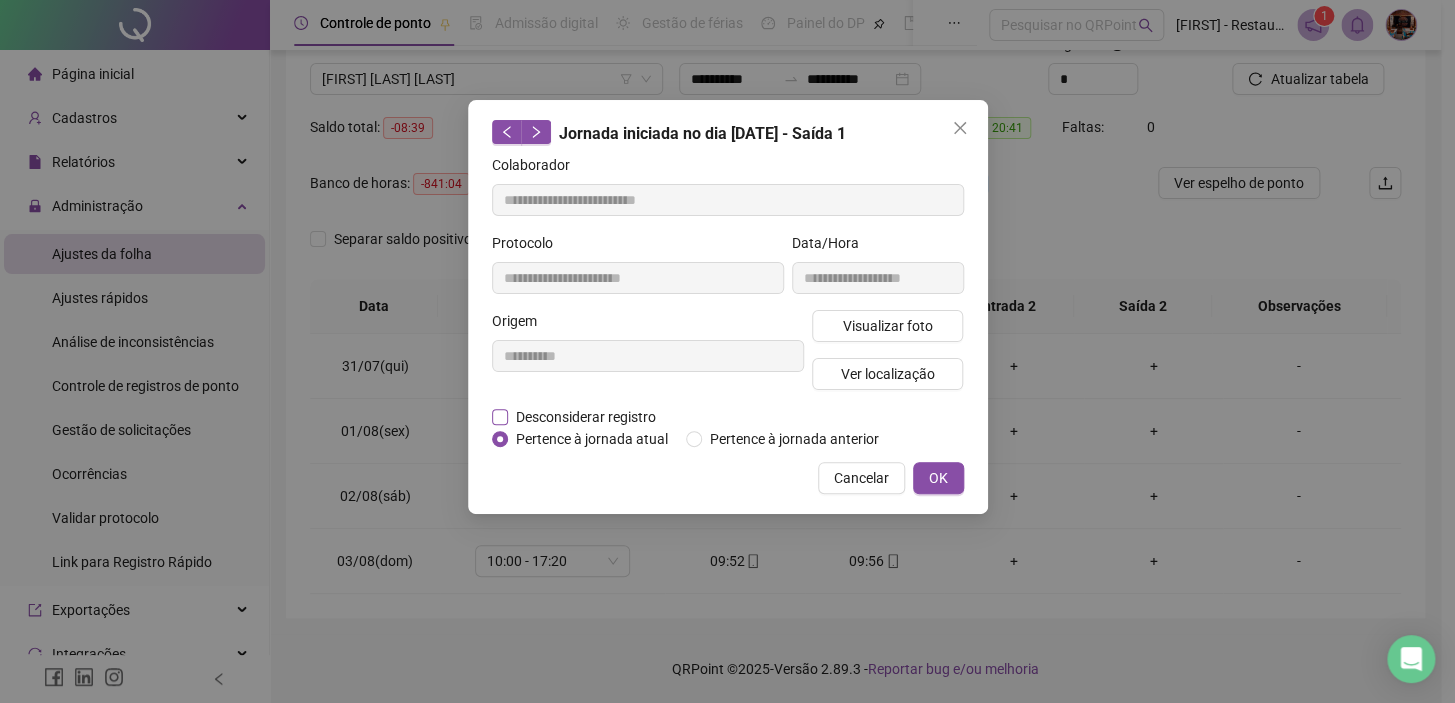 click on "Desconsiderar registro" at bounding box center (586, 417) 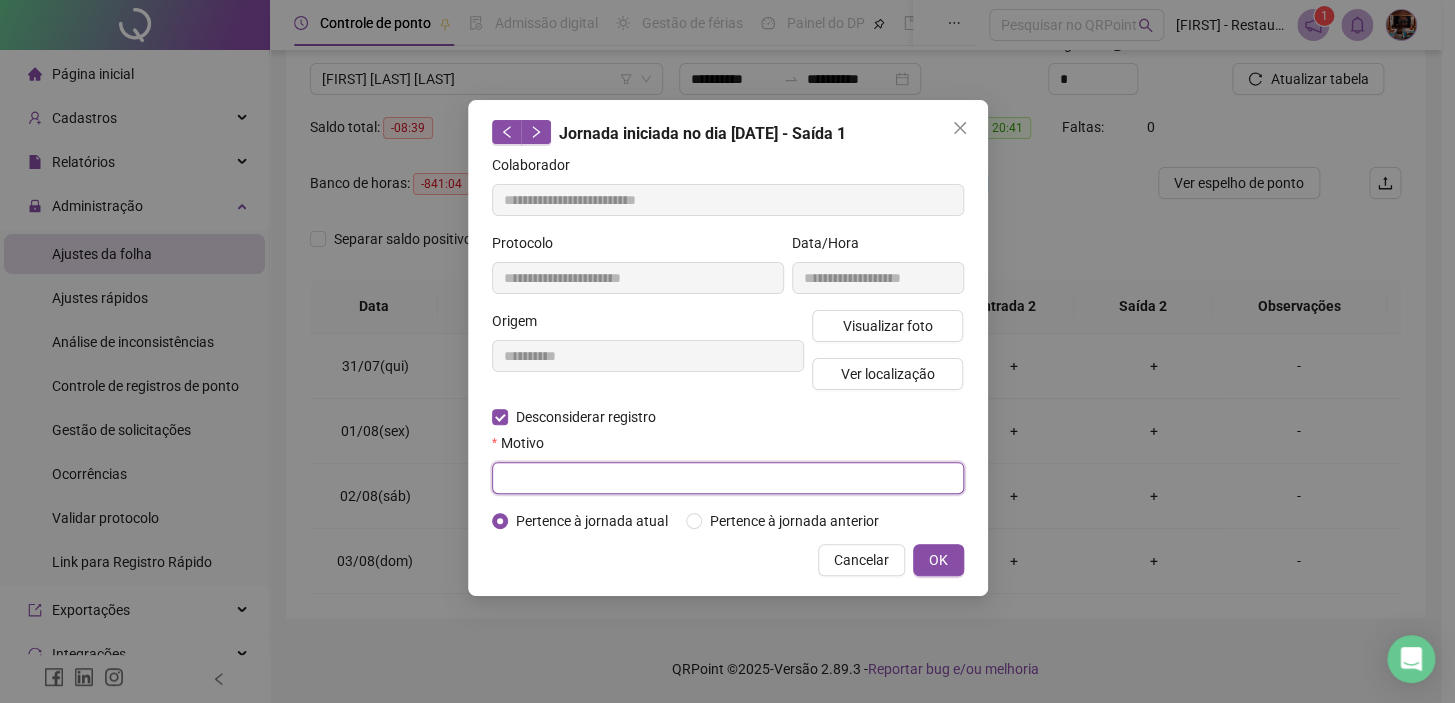 click at bounding box center [728, 478] 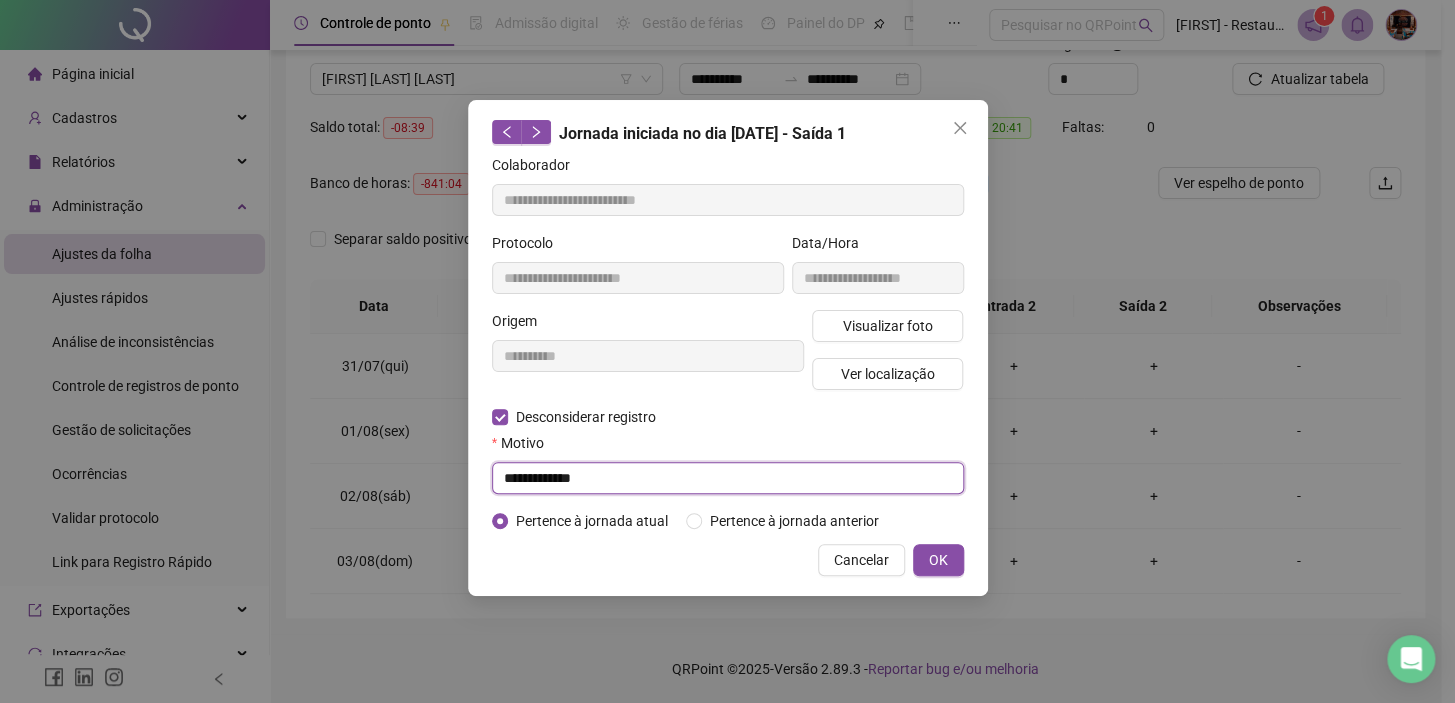 type on "**********" 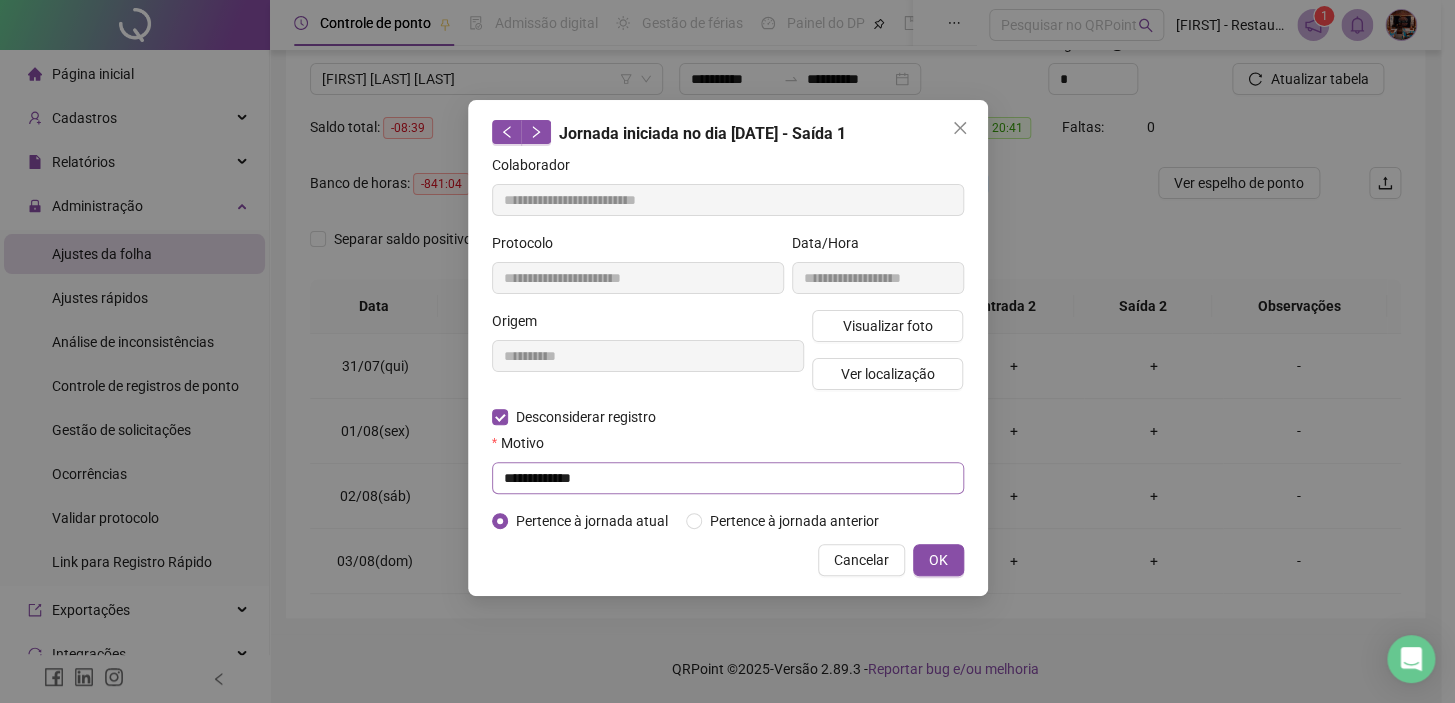 type 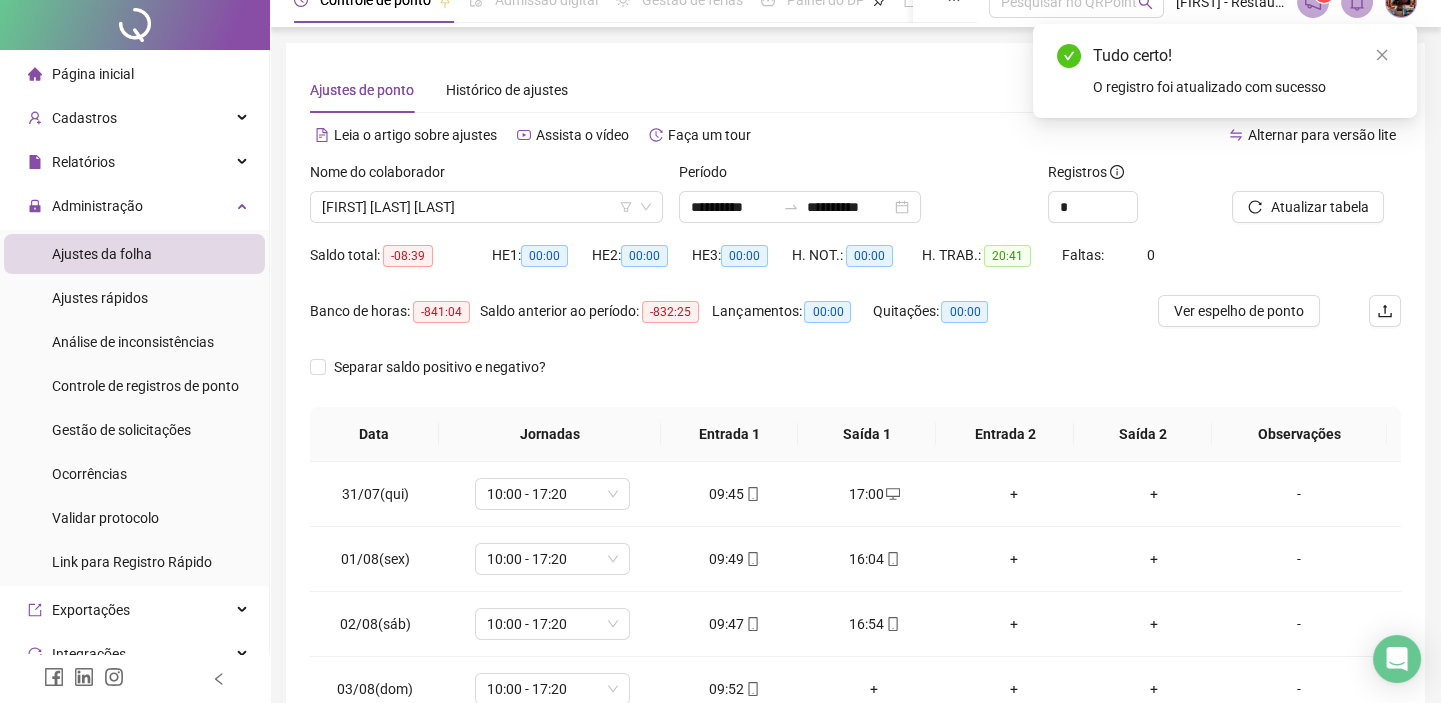 scroll, scrollTop: 0, scrollLeft: 0, axis: both 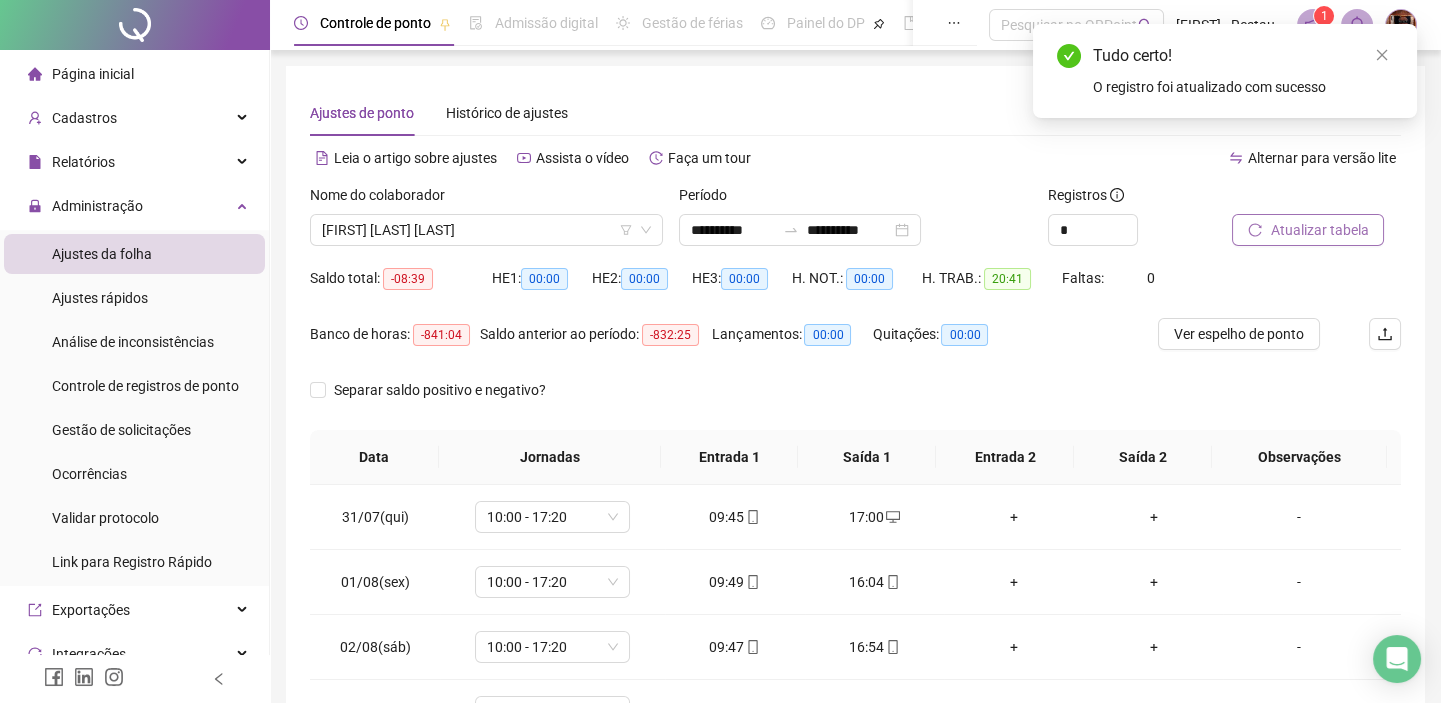 click on "Atualizar tabela" at bounding box center [1319, 230] 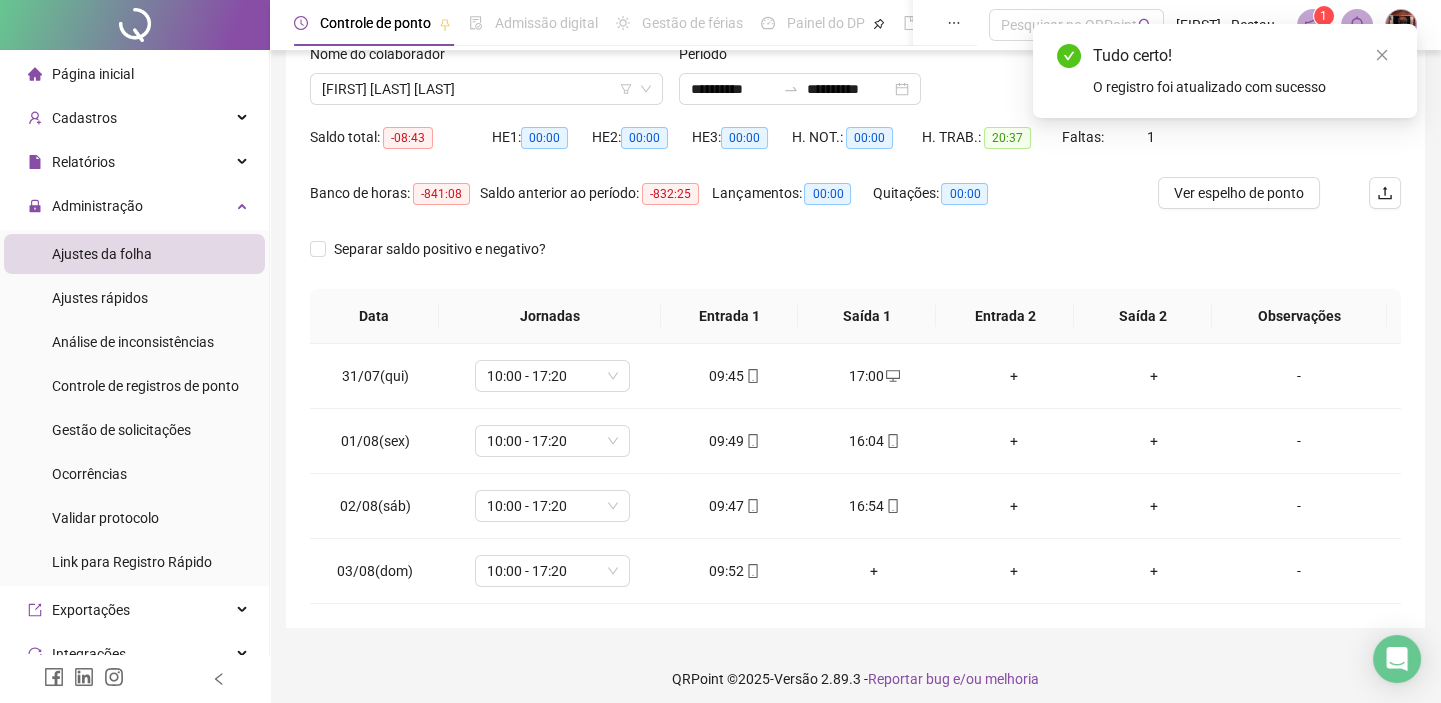 scroll, scrollTop: 151, scrollLeft: 0, axis: vertical 